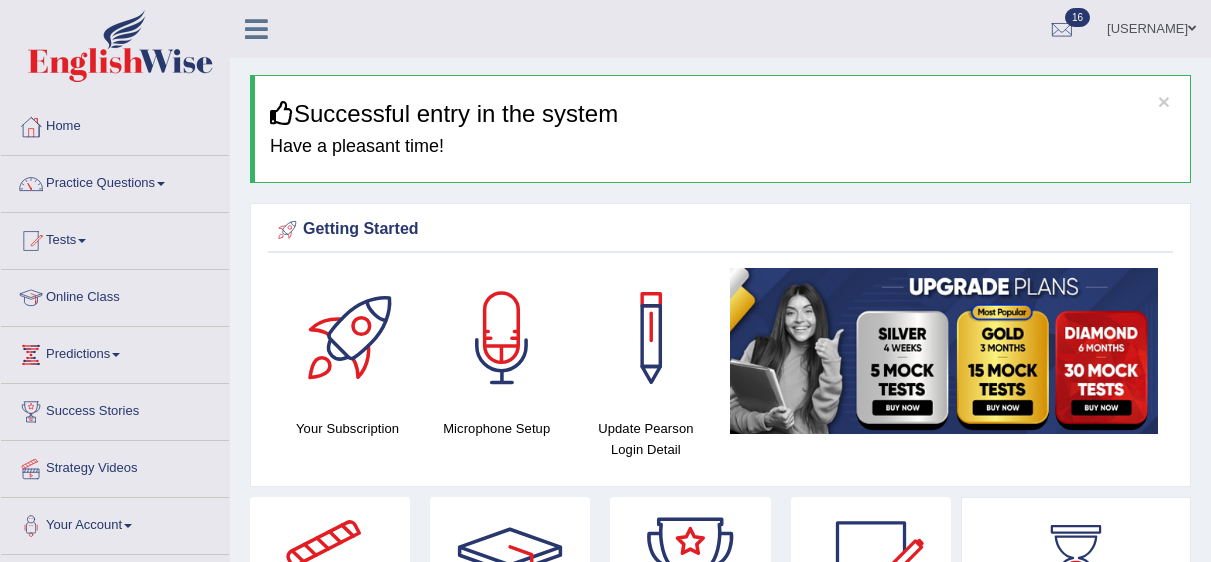 scroll, scrollTop: 0, scrollLeft: 0, axis: both 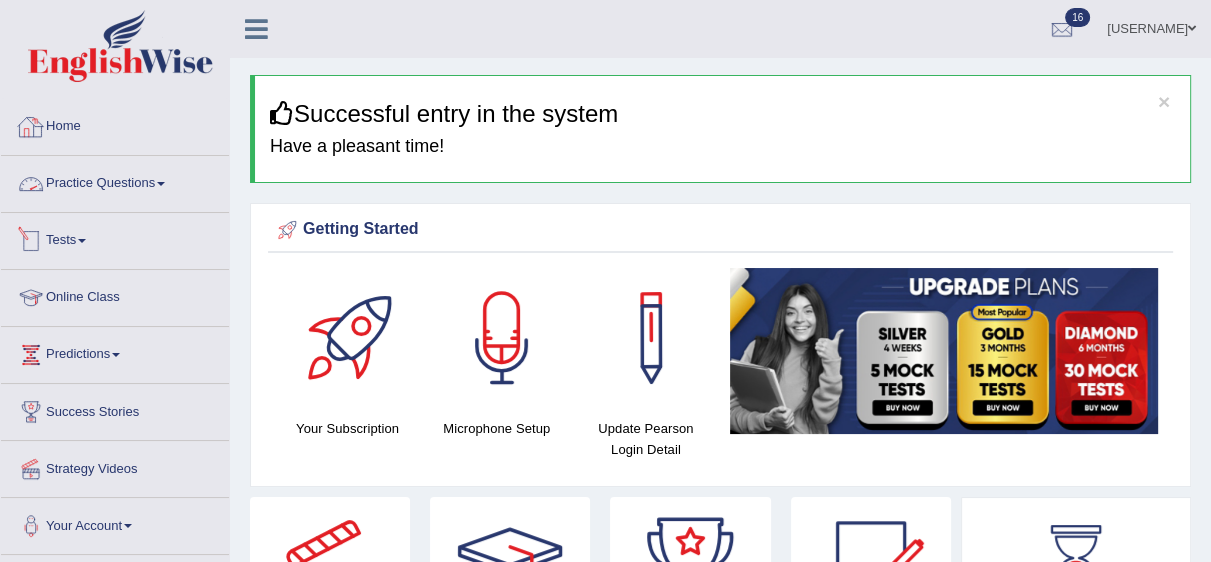 click on "Tests" at bounding box center [115, 238] 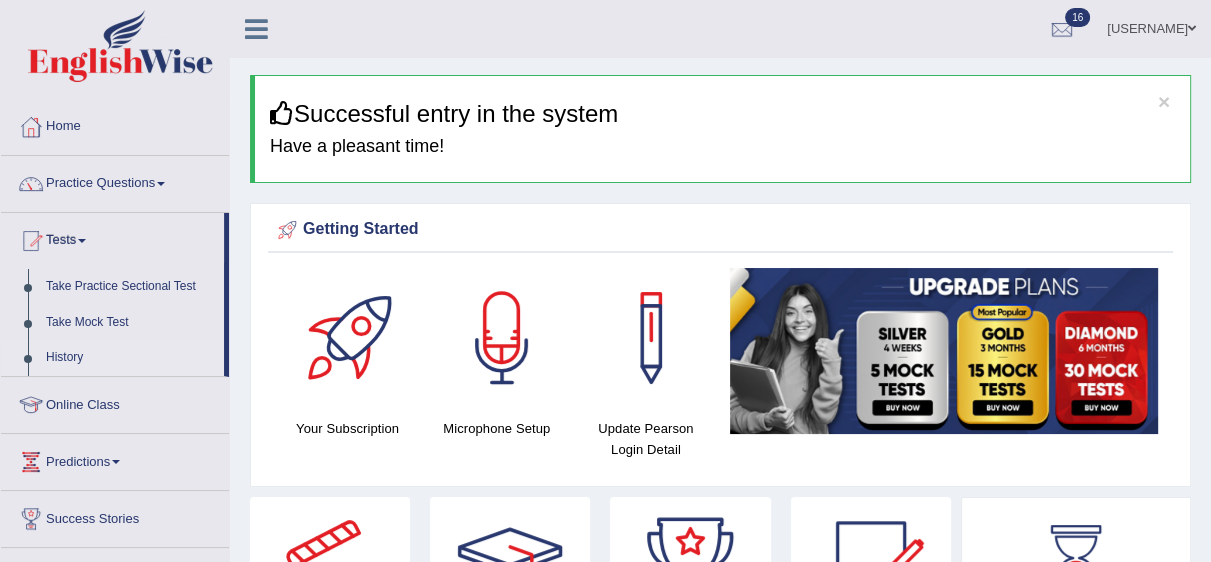 click on "History" at bounding box center [130, 358] 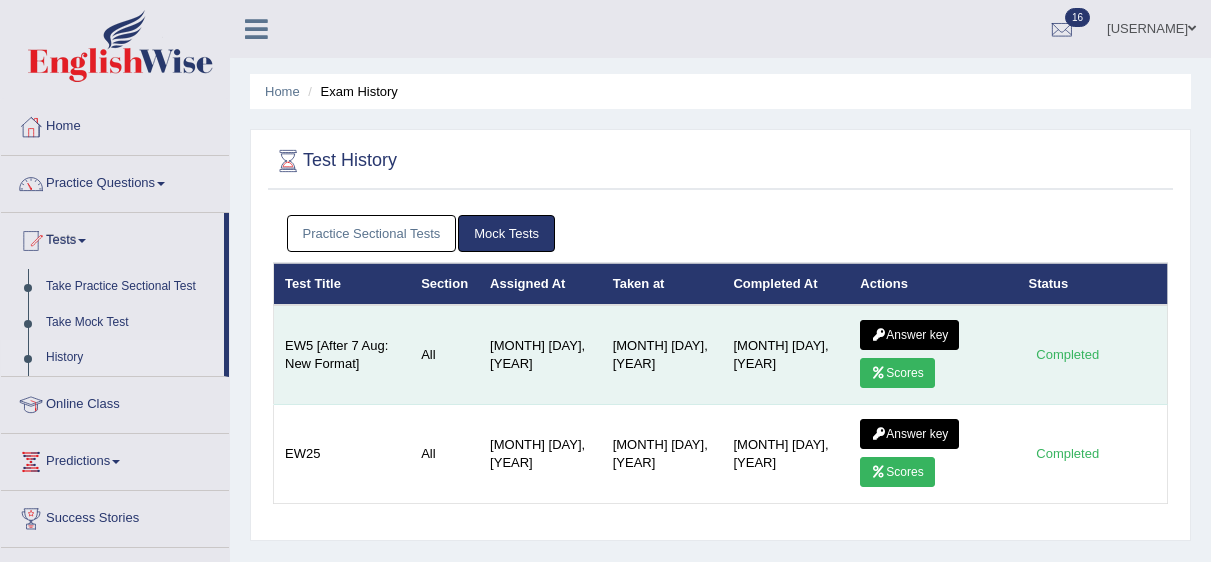 scroll, scrollTop: 0, scrollLeft: 0, axis: both 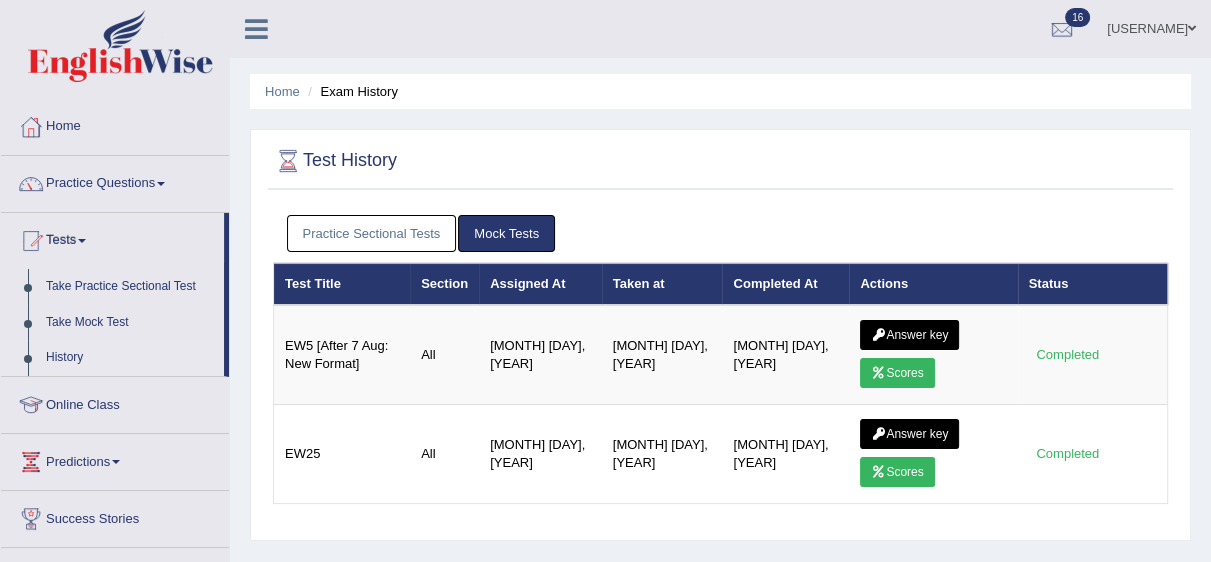 click on "Practice Sectional Tests" at bounding box center [372, 233] 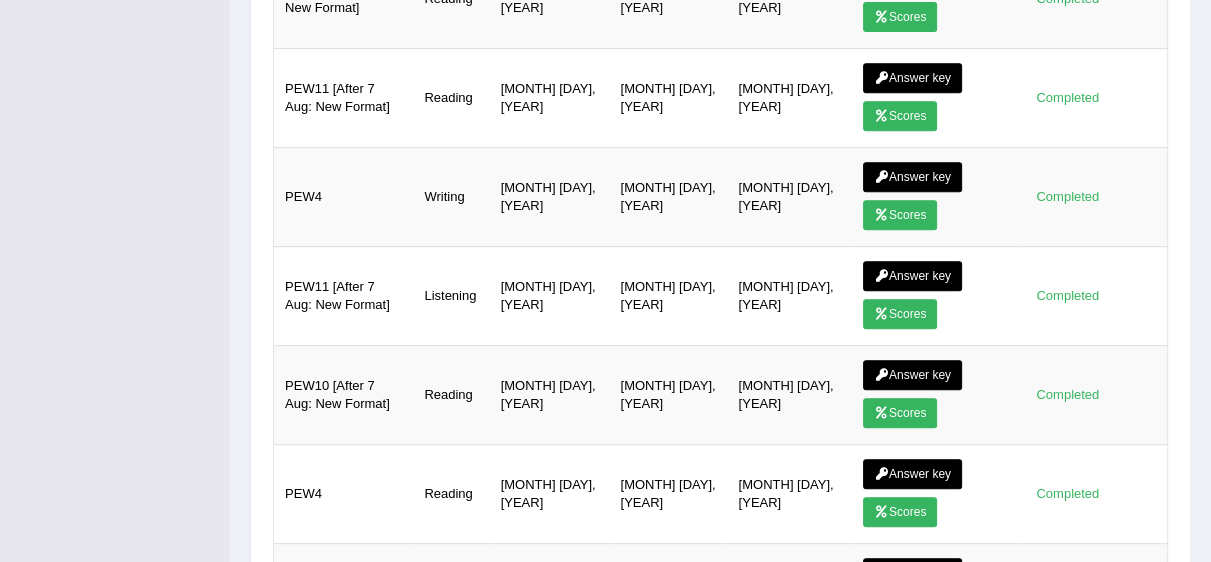 scroll, scrollTop: 766, scrollLeft: 0, axis: vertical 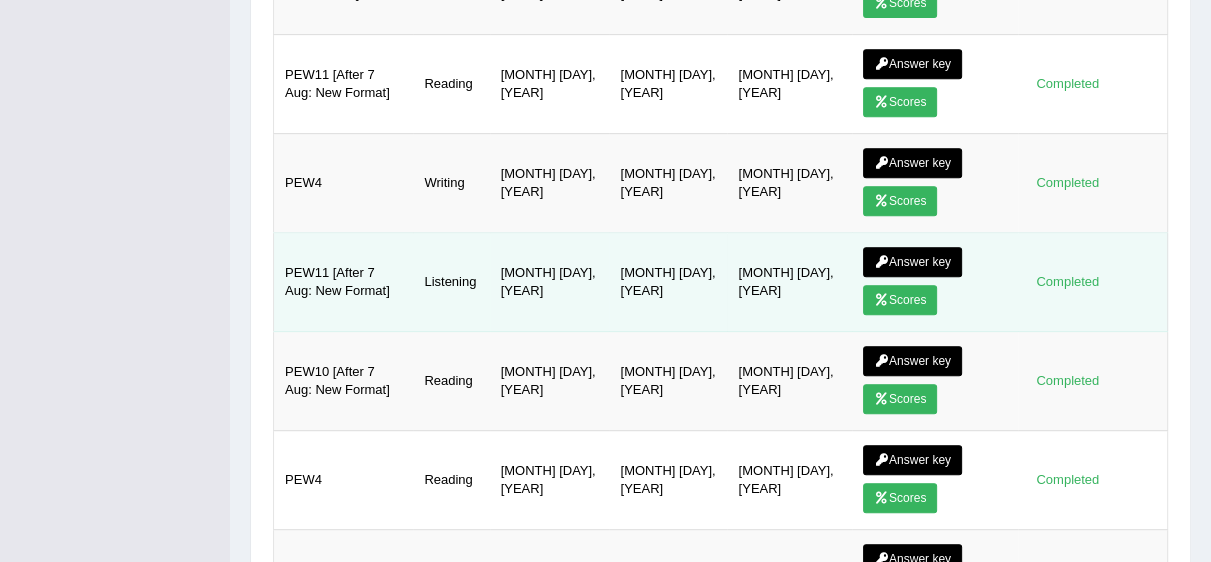 click on "Answer key" at bounding box center [912, 262] 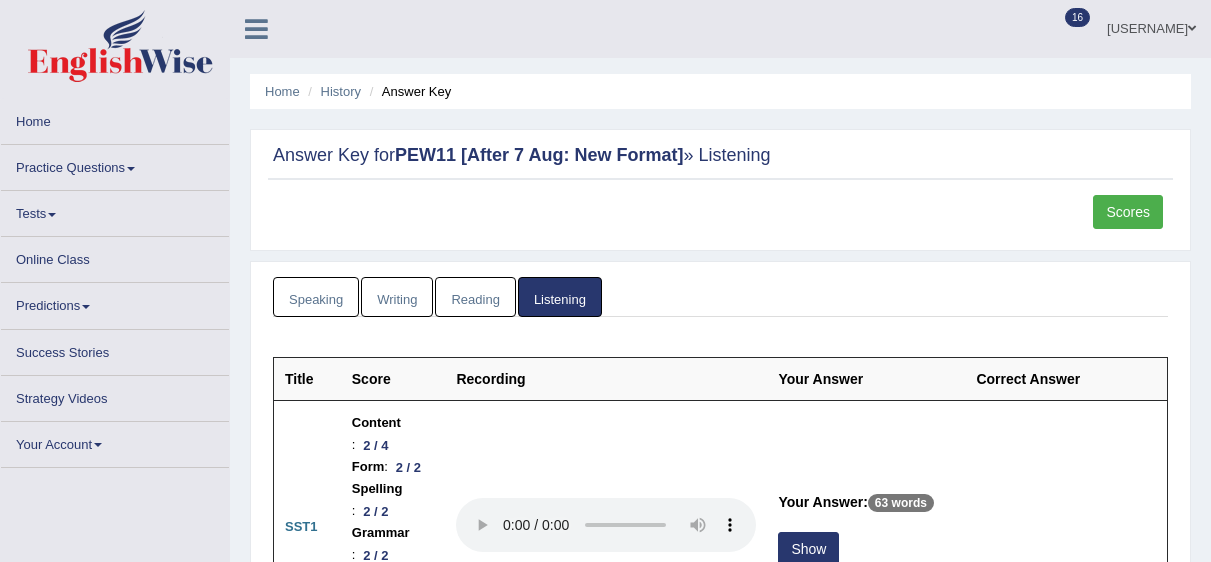 scroll, scrollTop: 0, scrollLeft: 0, axis: both 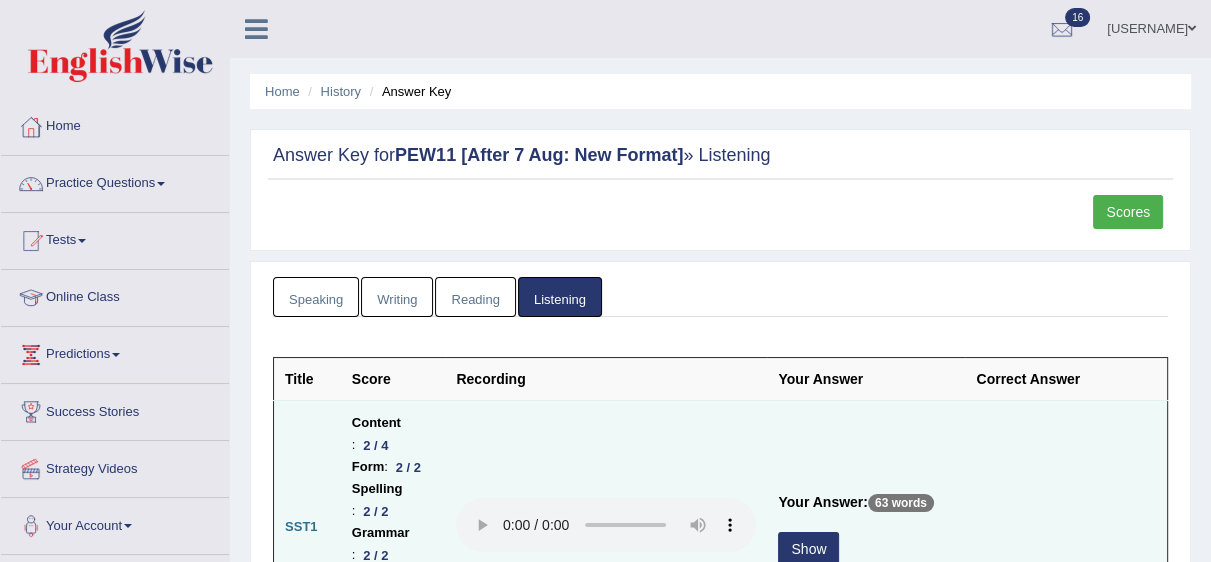 click on "Show" at bounding box center [808, 549] 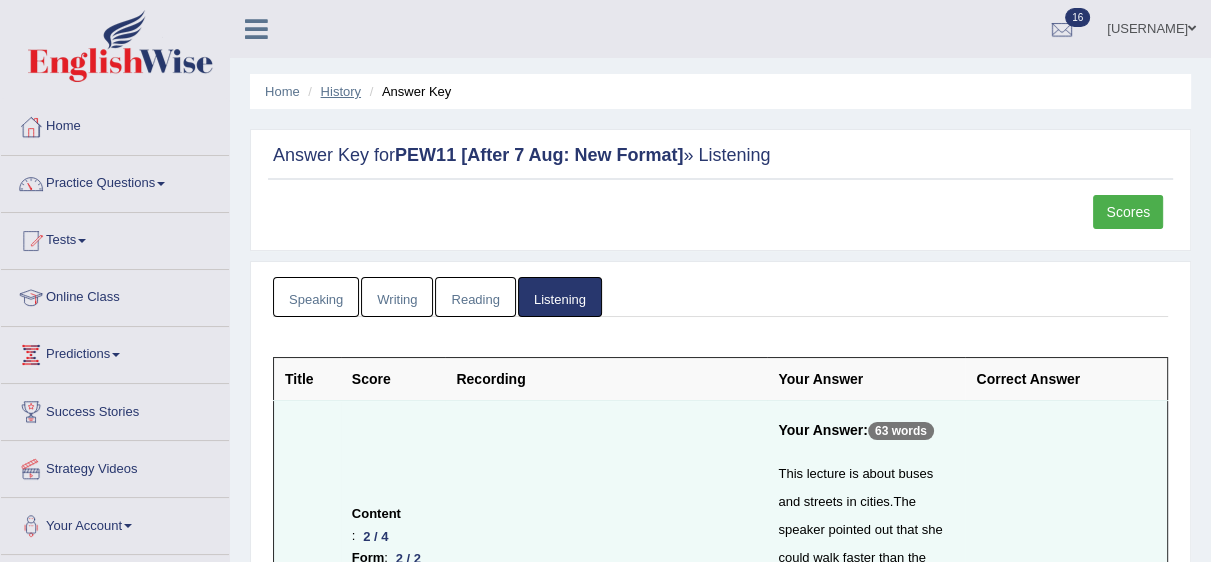 click on "History" at bounding box center [341, 91] 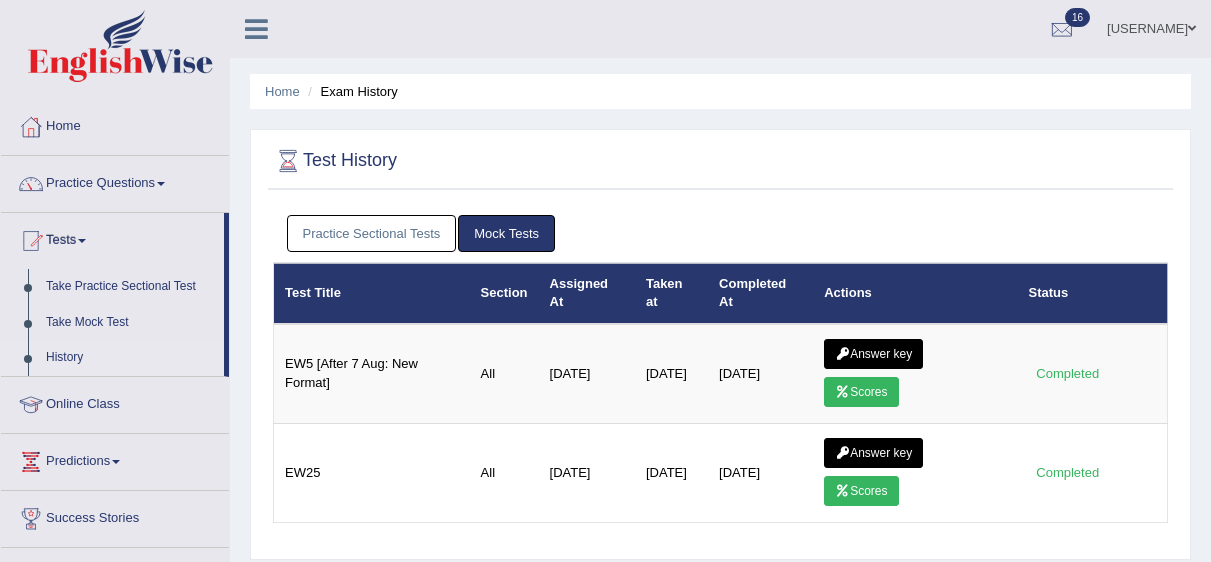 scroll, scrollTop: 0, scrollLeft: 0, axis: both 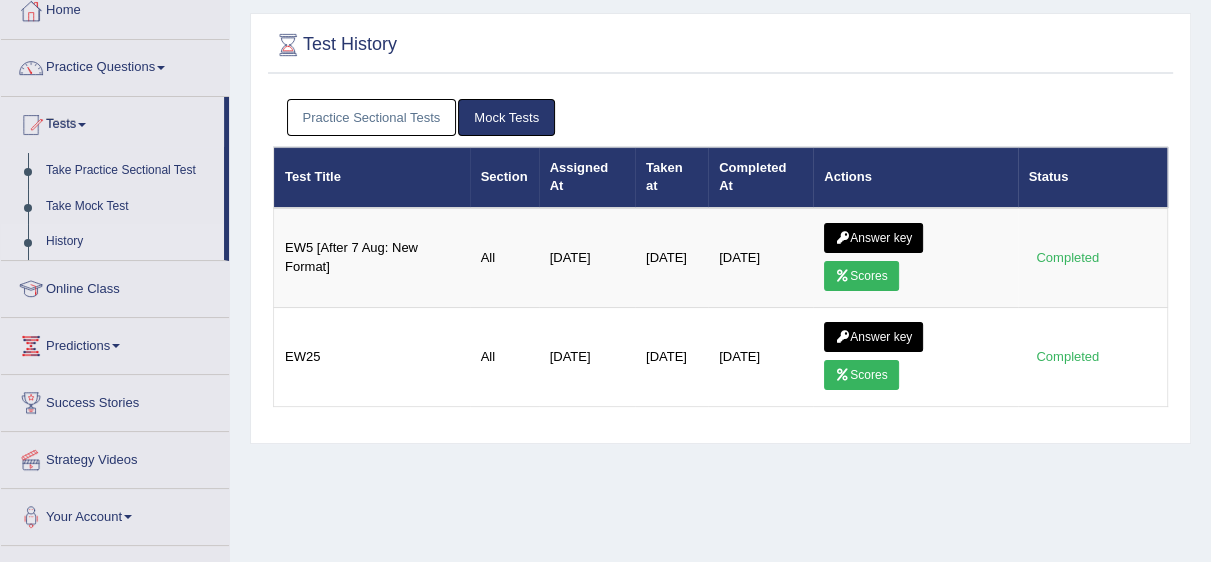 click on "Practice Sectional Tests" at bounding box center (372, 117) 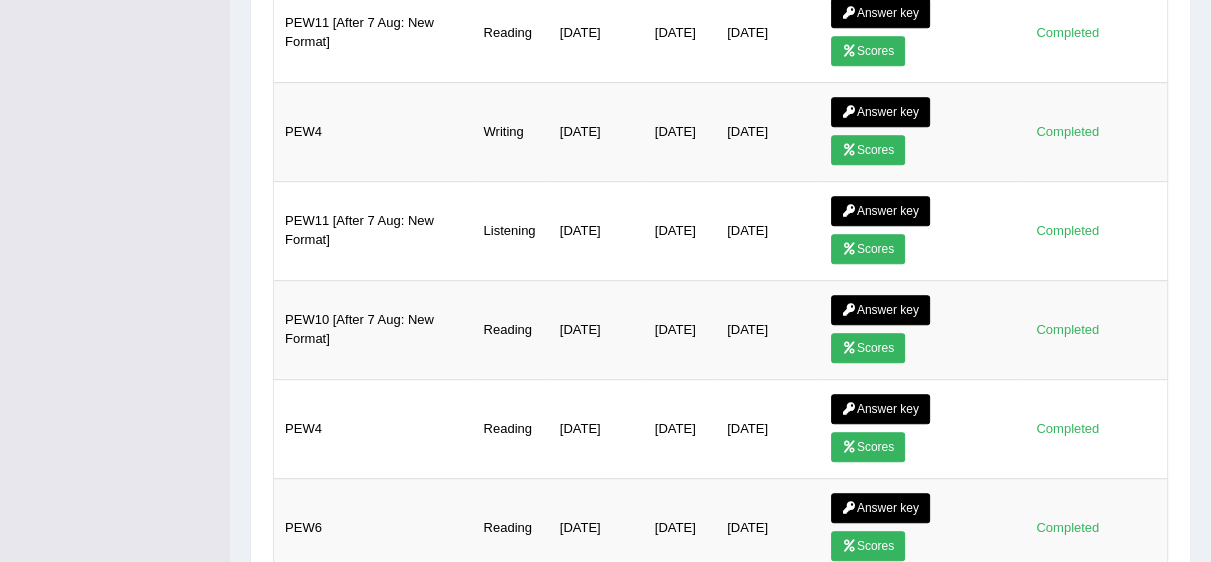 scroll, scrollTop: 847, scrollLeft: 0, axis: vertical 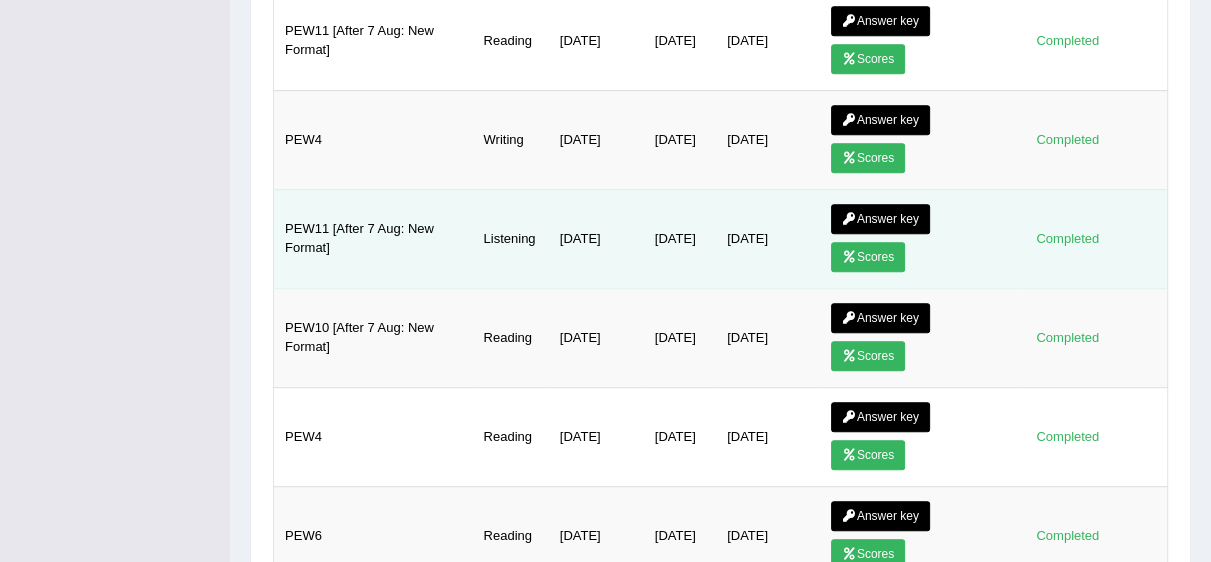 click on "Answer key" at bounding box center (880, 219) 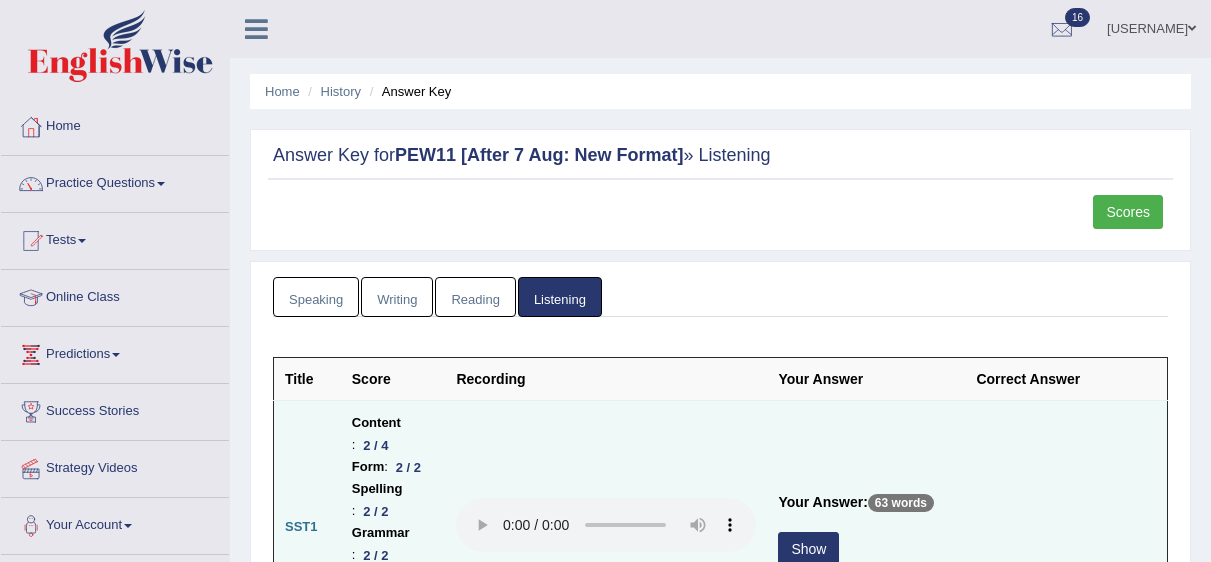 scroll, scrollTop: 0, scrollLeft: 0, axis: both 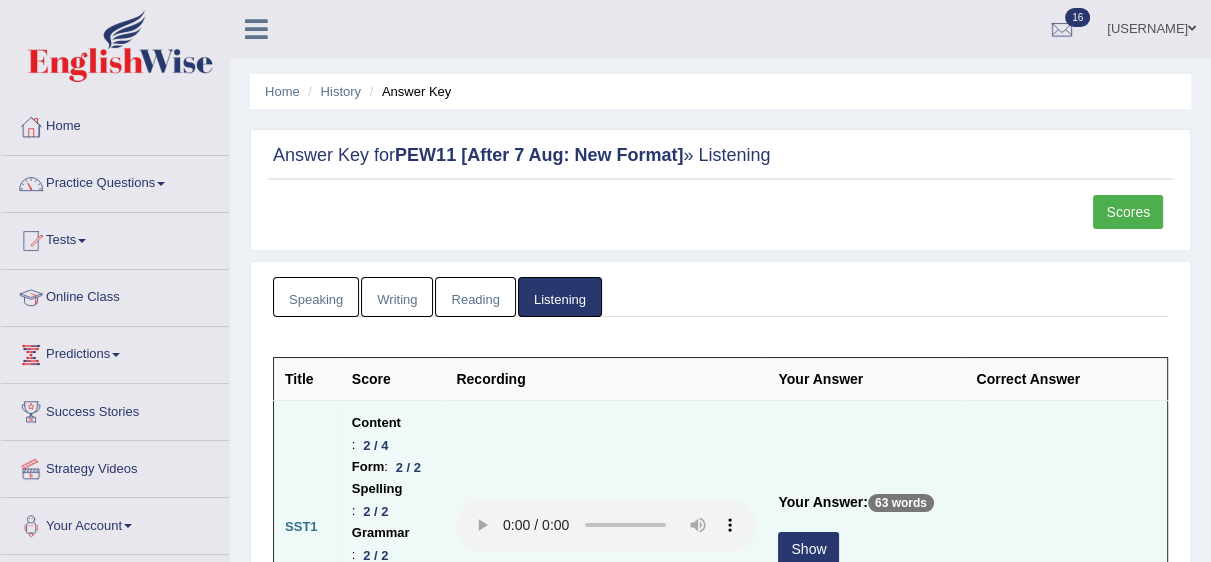 click on "Show" at bounding box center [808, 549] 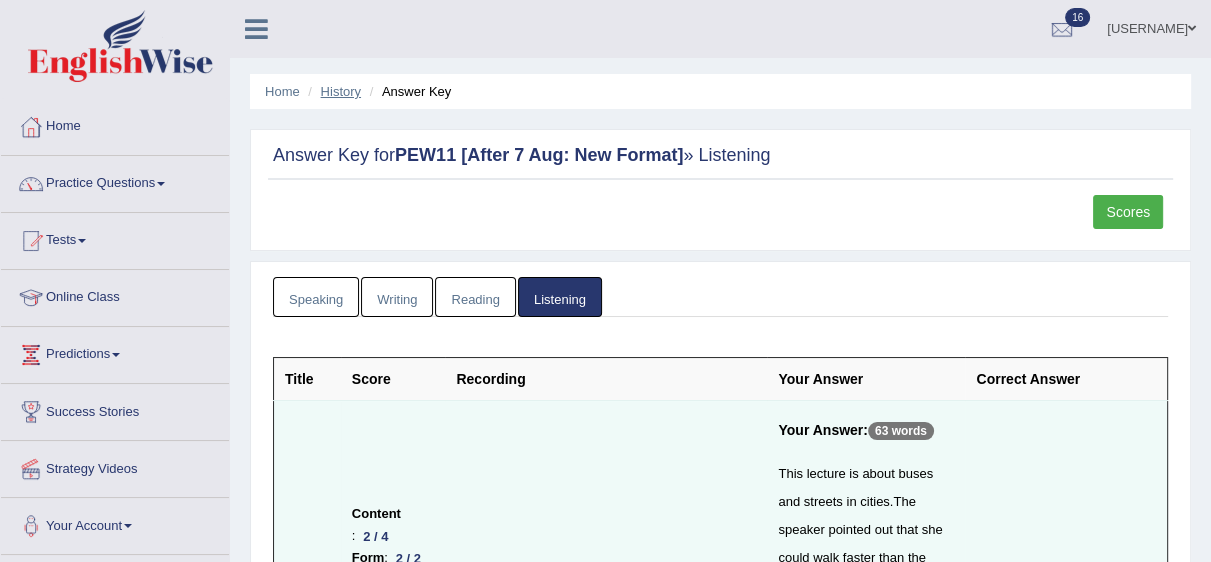 click on "History" at bounding box center (341, 91) 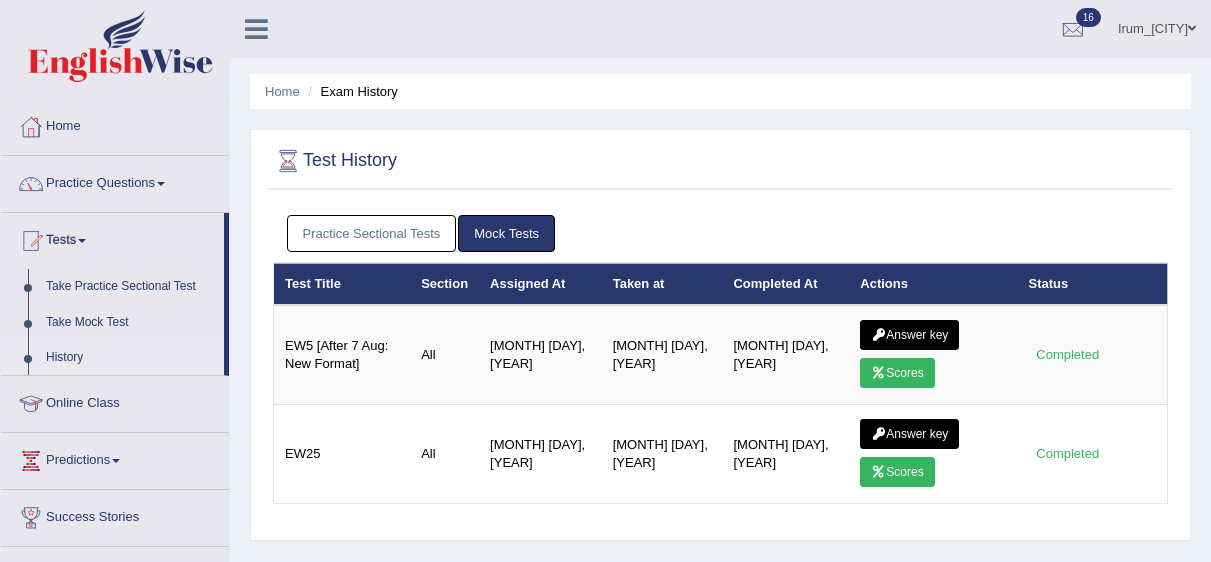 scroll, scrollTop: 0, scrollLeft: 0, axis: both 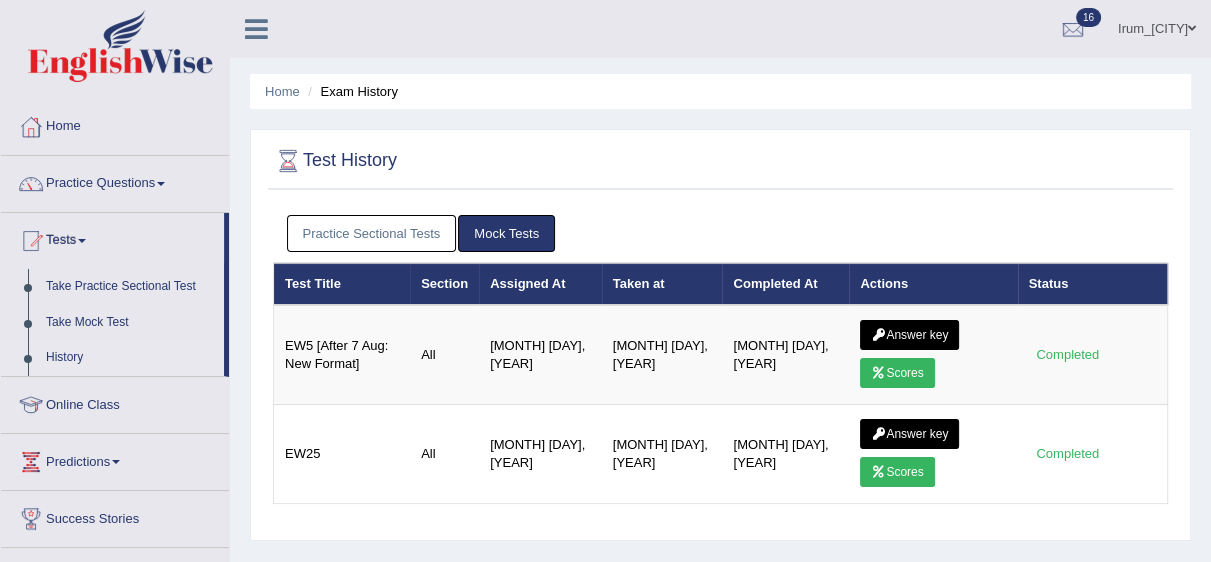 click on "Practice Sectional Tests" at bounding box center [372, 233] 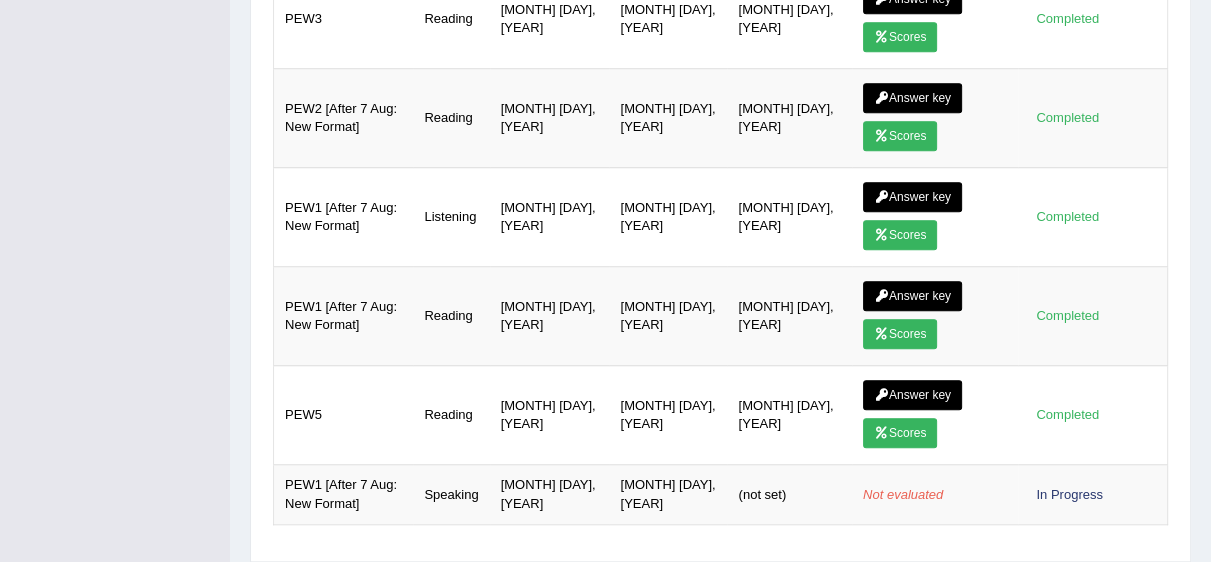 scroll, scrollTop: 1421, scrollLeft: 0, axis: vertical 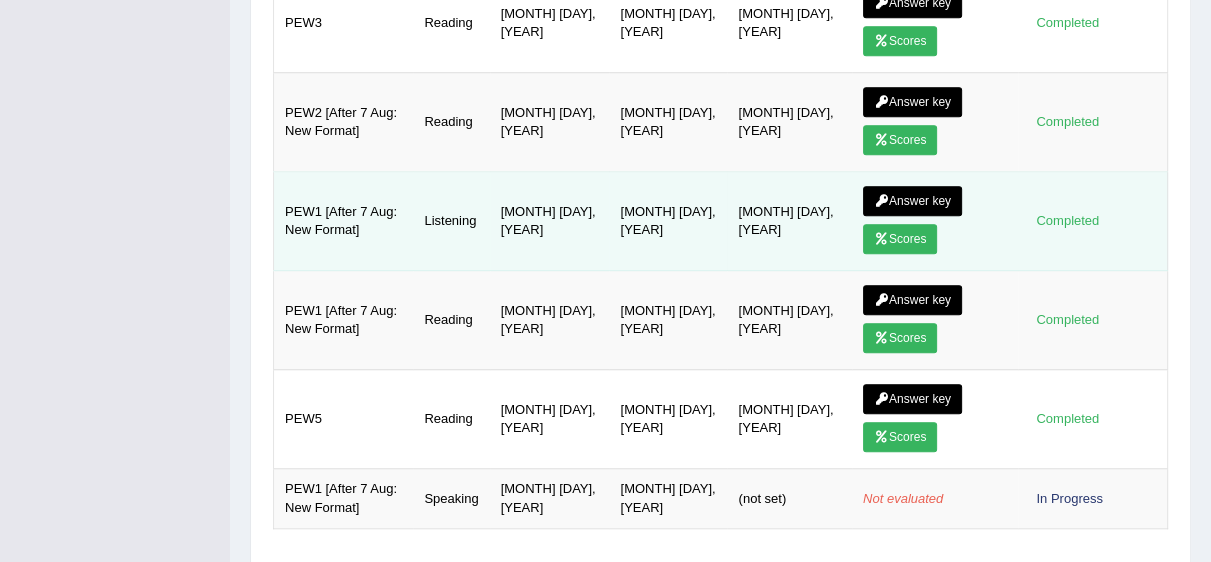 click on "Answer key" at bounding box center [912, 201] 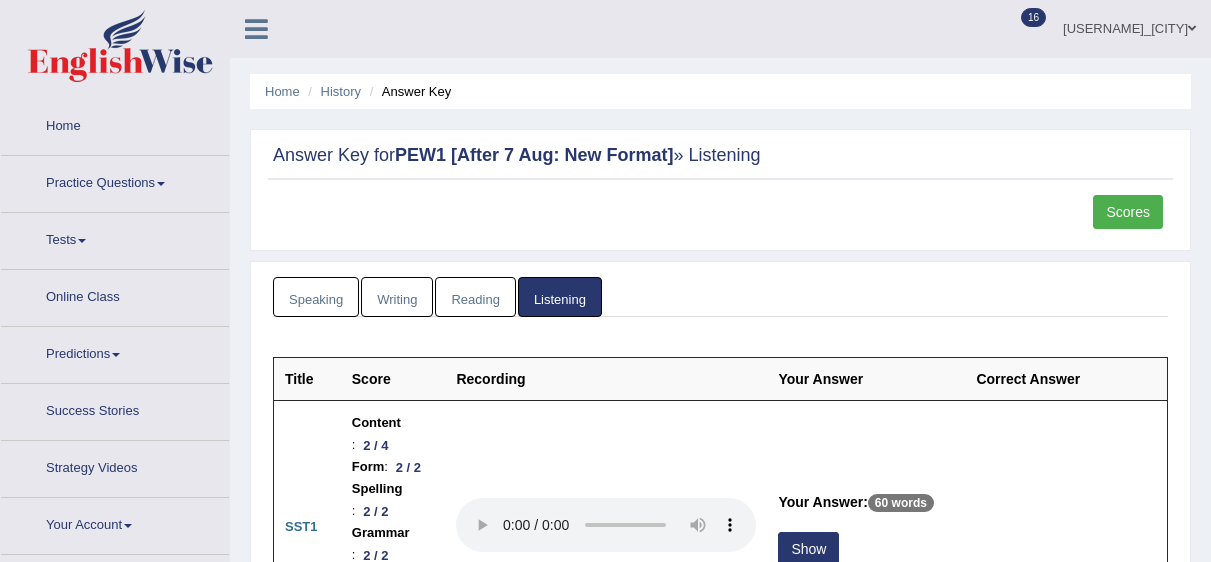 scroll, scrollTop: 0, scrollLeft: 0, axis: both 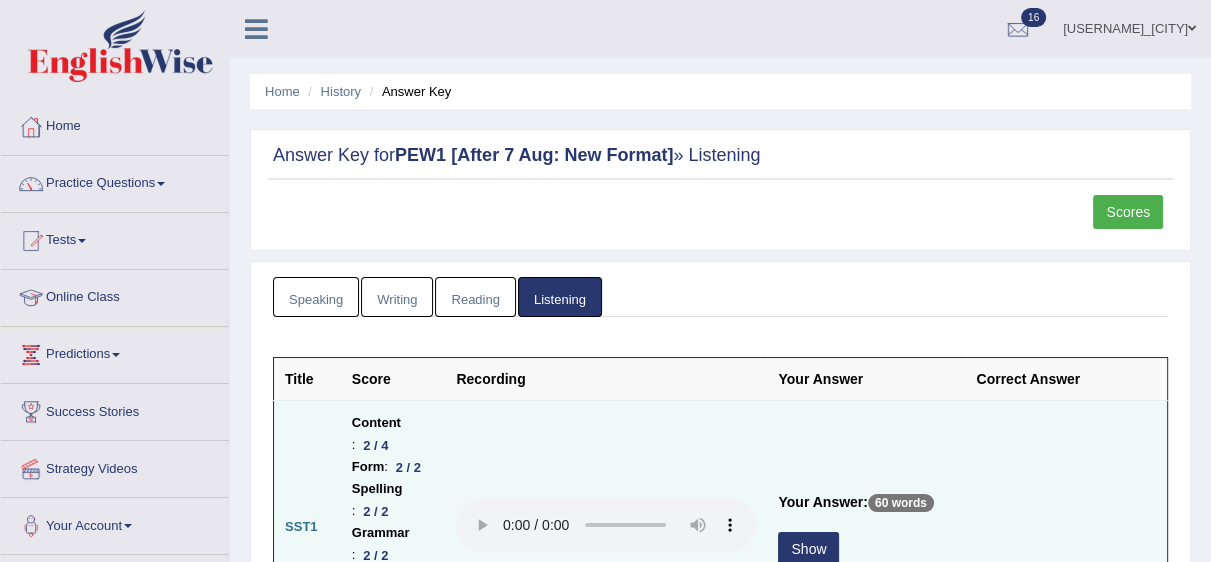 click on "Show" at bounding box center [808, 549] 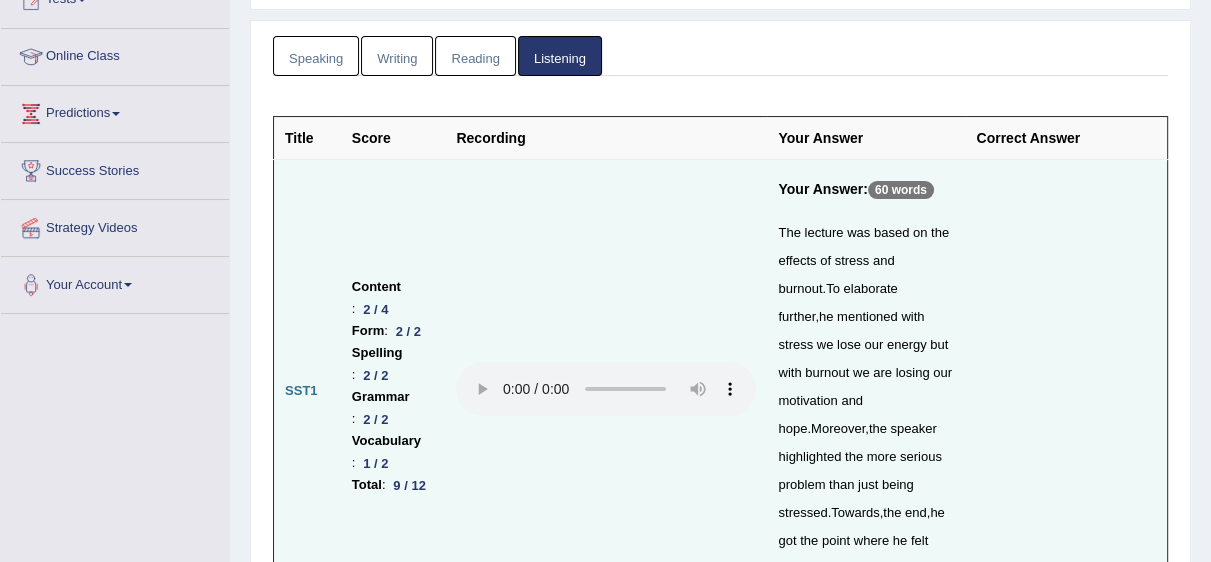 scroll, scrollTop: 253, scrollLeft: 0, axis: vertical 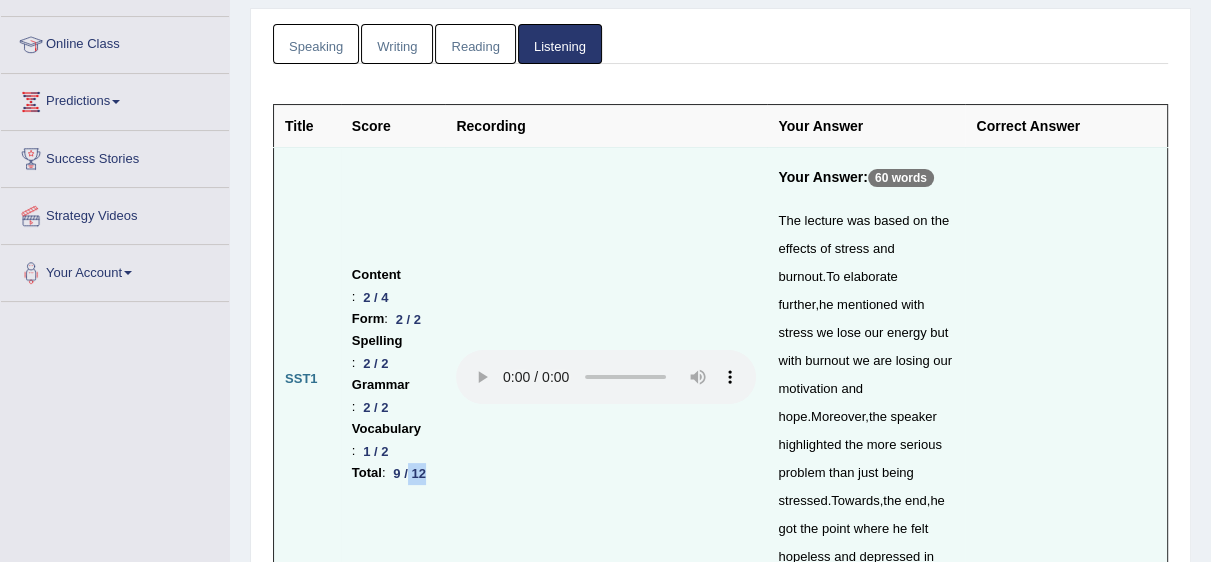 drag, startPoint x: 372, startPoint y: 473, endPoint x: 392, endPoint y: 478, distance: 20.615528 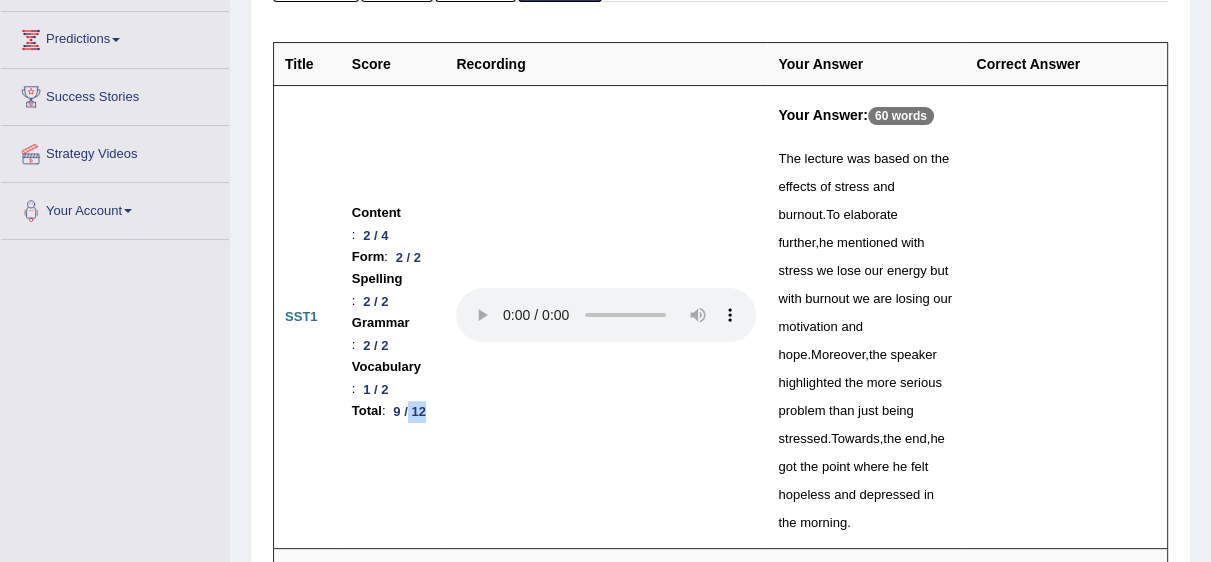 scroll, scrollTop: 191, scrollLeft: 0, axis: vertical 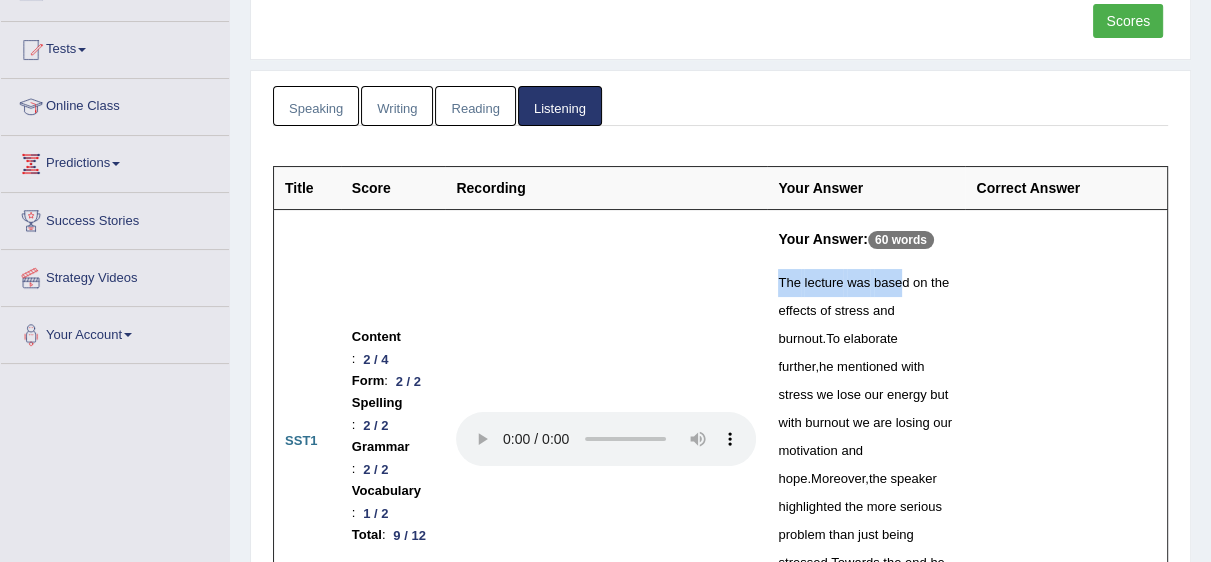 drag, startPoint x: 768, startPoint y: 286, endPoint x: 890, endPoint y: 286, distance: 122 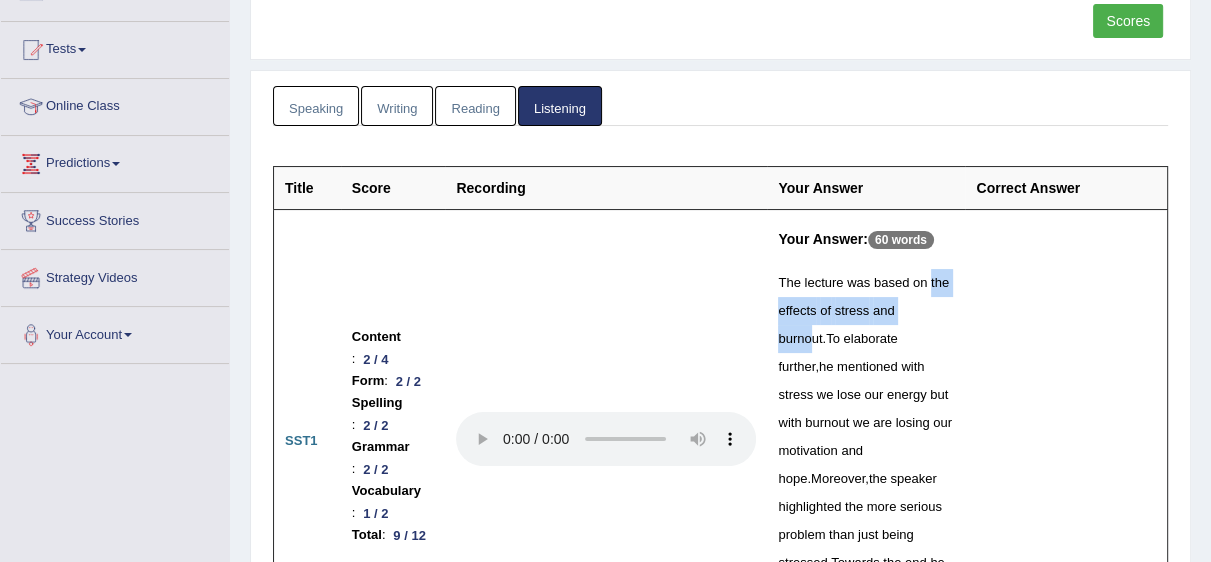drag, startPoint x: 920, startPoint y: 285, endPoint x: 922, endPoint y: 305, distance: 20.09975 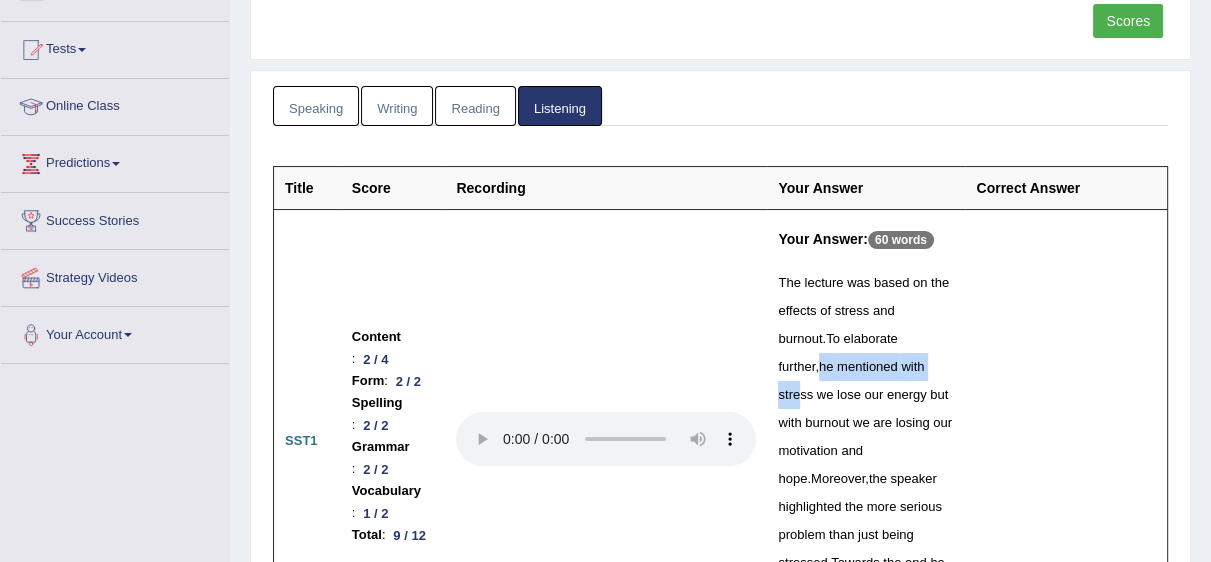 drag, startPoint x: 890, startPoint y: 339, endPoint x: 878, endPoint y: 361, distance: 25.059929 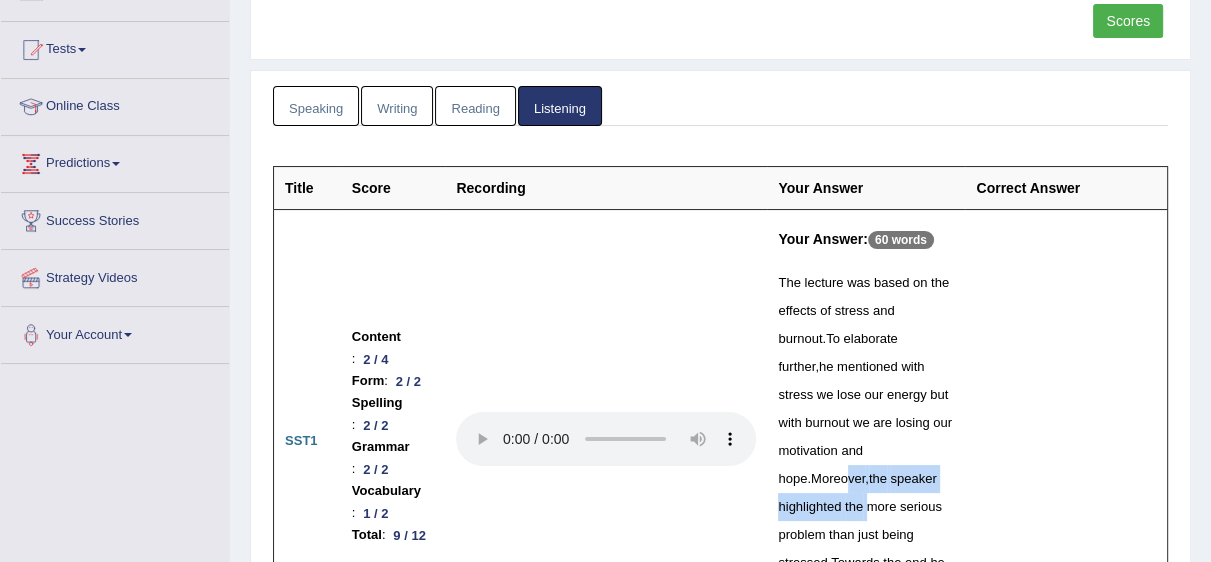 drag, startPoint x: 841, startPoint y: 443, endPoint x: 858, endPoint y: 469, distance: 31.06445 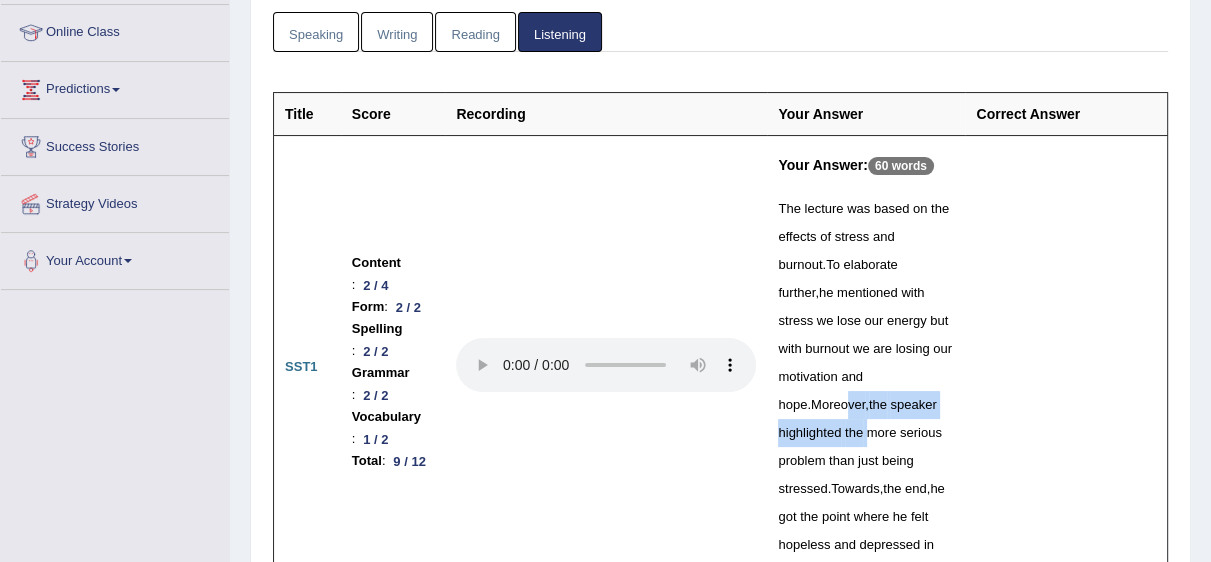scroll, scrollTop: 333, scrollLeft: 0, axis: vertical 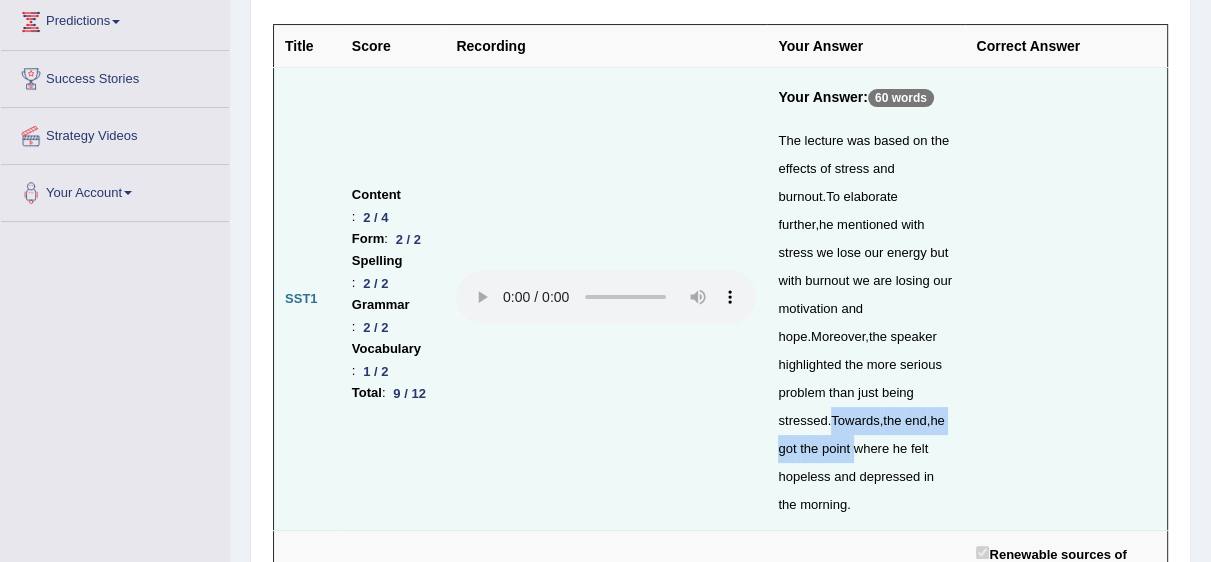 drag, startPoint x: 827, startPoint y: 398, endPoint x: 844, endPoint y: 410, distance: 20.808653 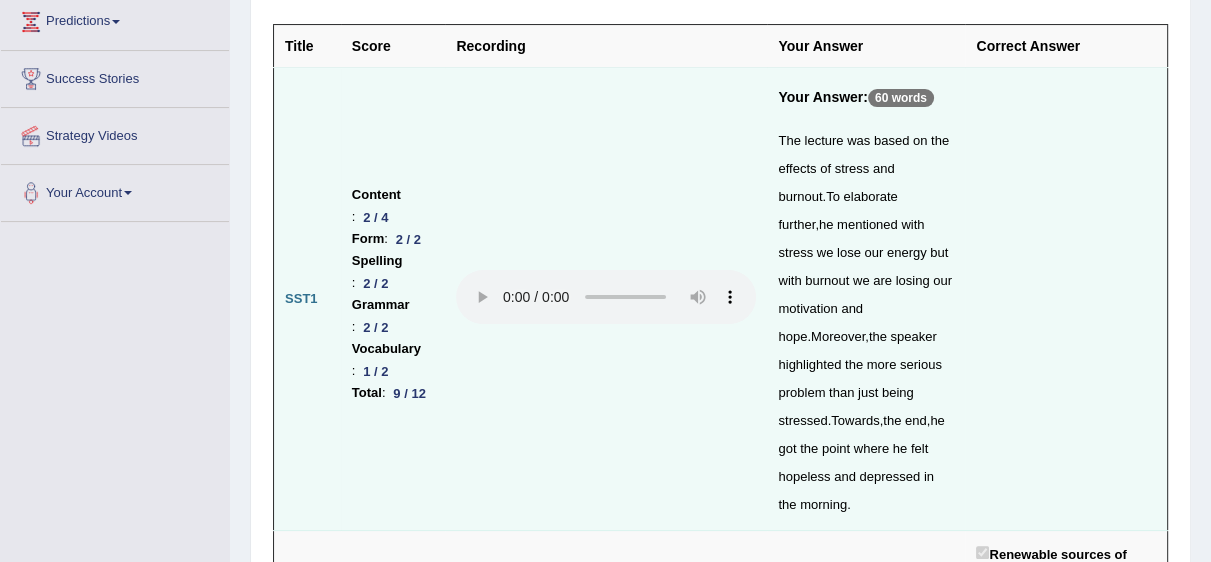 click at bounding box center (606, 299) 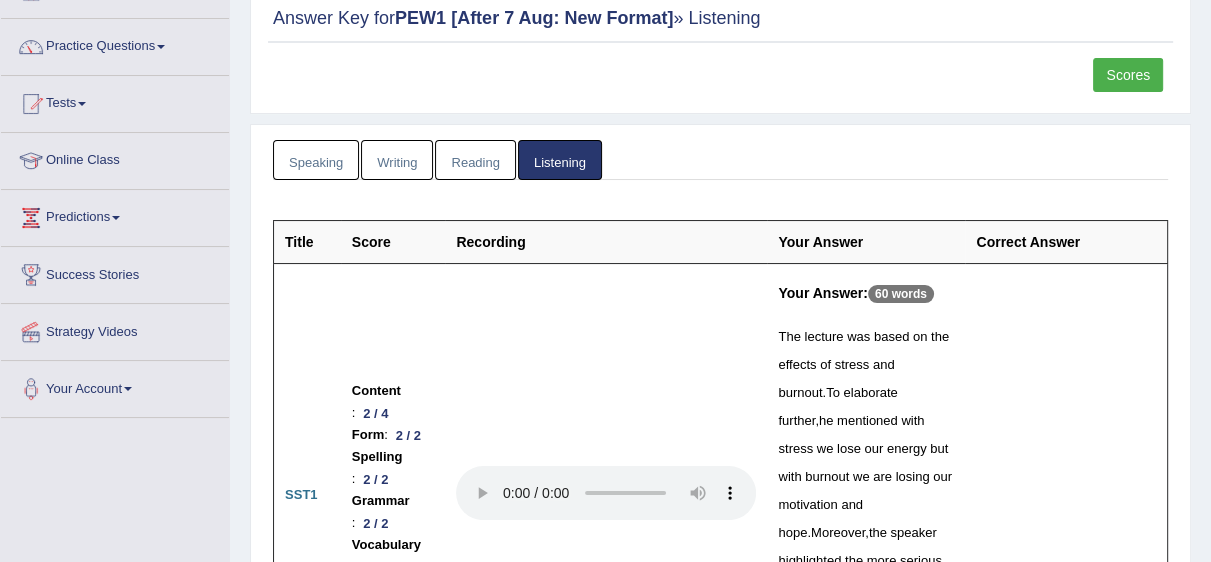scroll, scrollTop: 126, scrollLeft: 0, axis: vertical 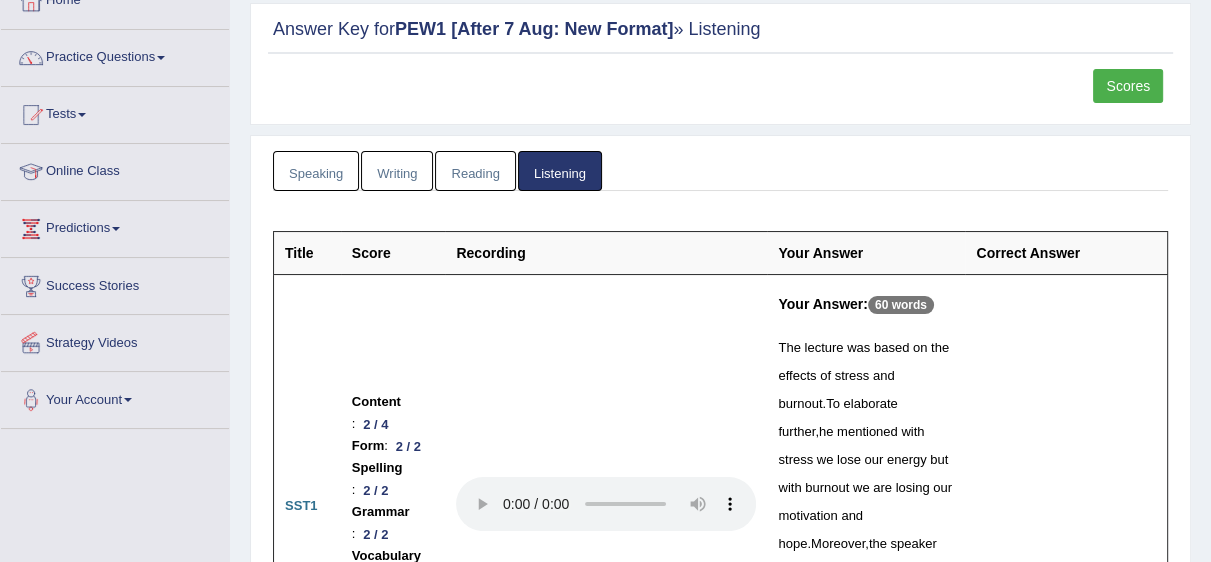 click on "Toggle navigation
Home
Practice Questions   Speaking Practice Read Aloud
Repeat Sentence
Describe Image
Re-tell Lecture
Answer Short Question
Summarize Group Discussion
Respond To A Situation
Writing Practice  Summarize Written Text
Write Essay
Reading Practice  Reading & Writing: Fill In The Blanks
Choose Multiple Answers
Re-order Paragraphs
Fill In The Blanks
Choose Single Answer
Listening Practice  Summarize Spoken Text
Highlight Incorrect Words
Highlight Correct Summary
Select Missing Word
Choose Single Answer
Choose Multiple Answers
Fill In The Blanks
Write From Dictation
Pronunciation
Tests  Take Practice Sectional Test
Take Mock Test" at bounding box center (605, 3250) 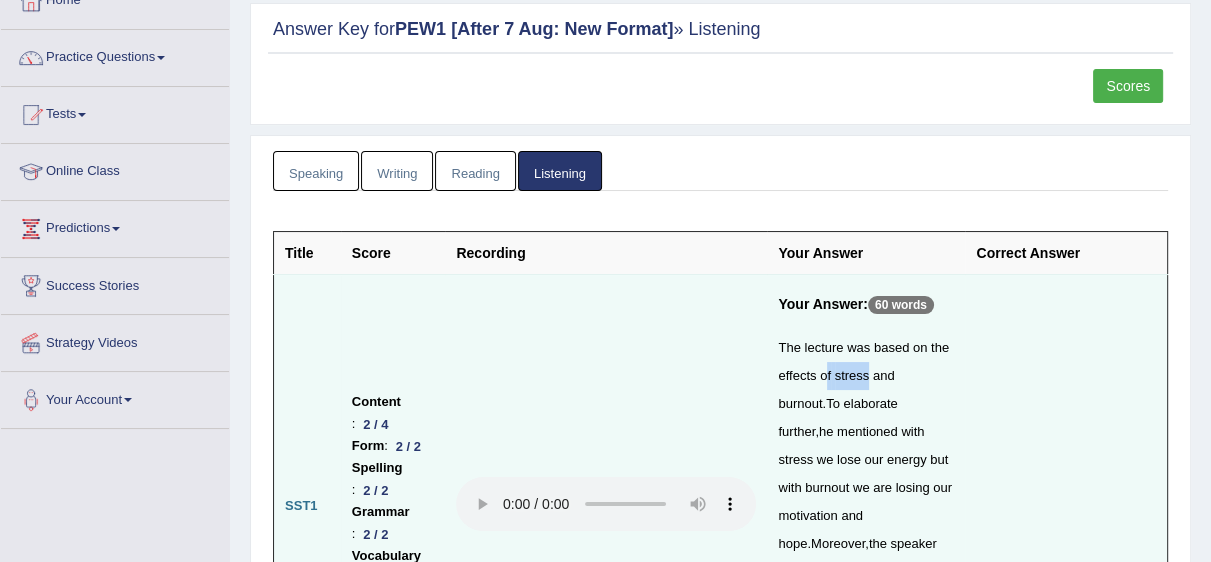 drag, startPoint x: 817, startPoint y: 378, endPoint x: 859, endPoint y: 380, distance: 42.047592 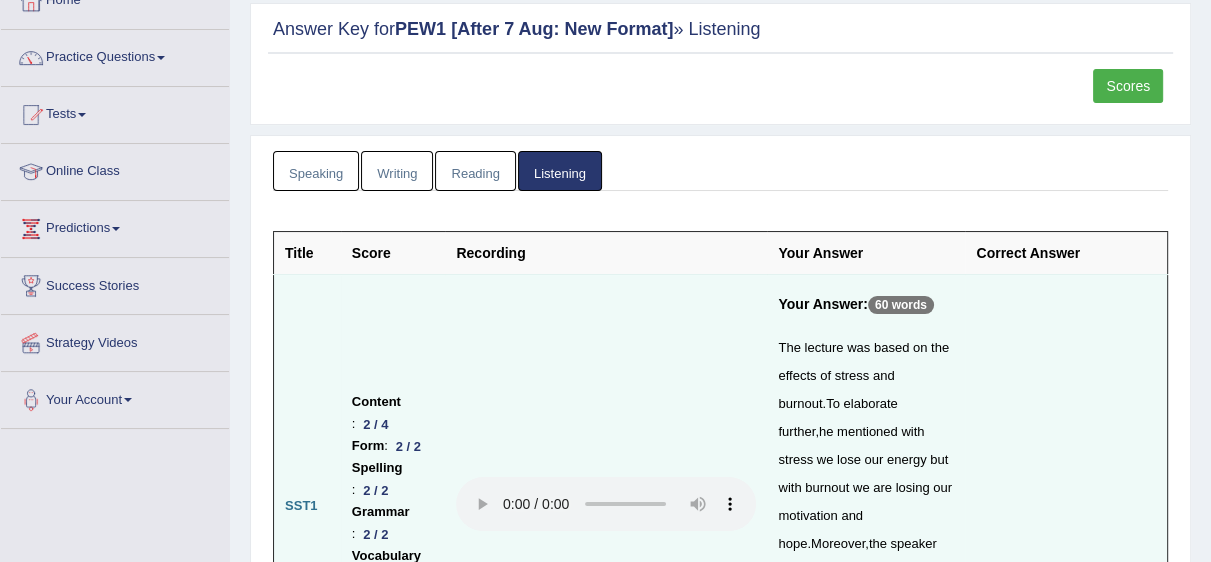 click on "The lecture was based on the effects of stress and burnout . To elaborate further , he mentioned with stress we lose our energy but with burnout we are losing our motivation and hope . Moreover , the speaker highlighted the more serious problem than just being stressed . Towards , the end , he got the point where he felt hopeless and depressed in the morning ." at bounding box center (866, 530) 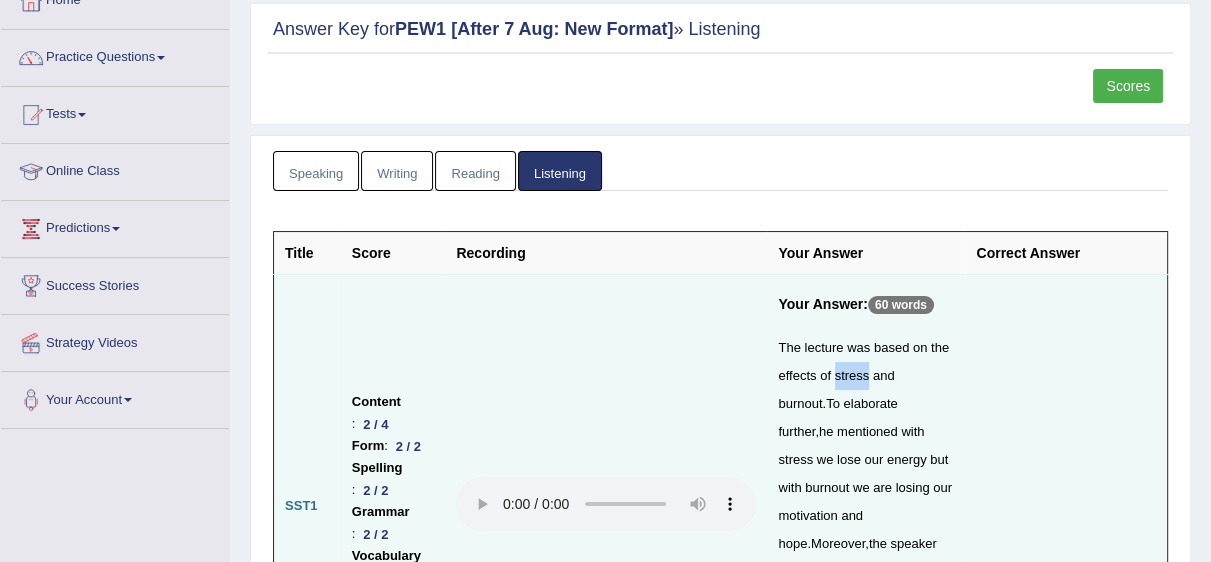 click on "stress" at bounding box center (852, 375) 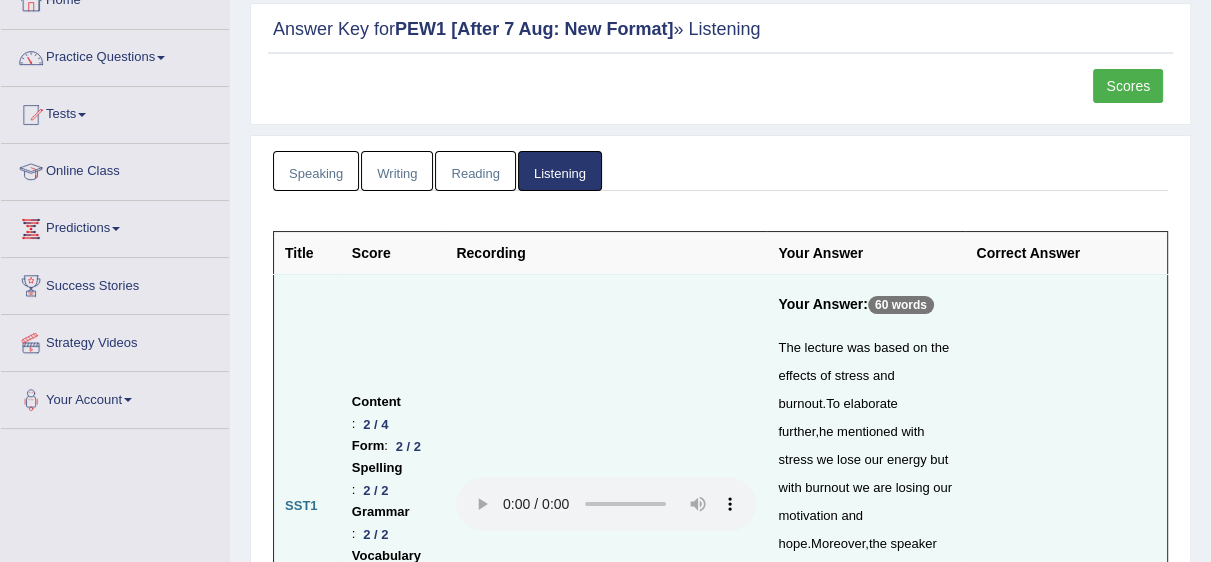 click on "burnout" at bounding box center (800, 403) 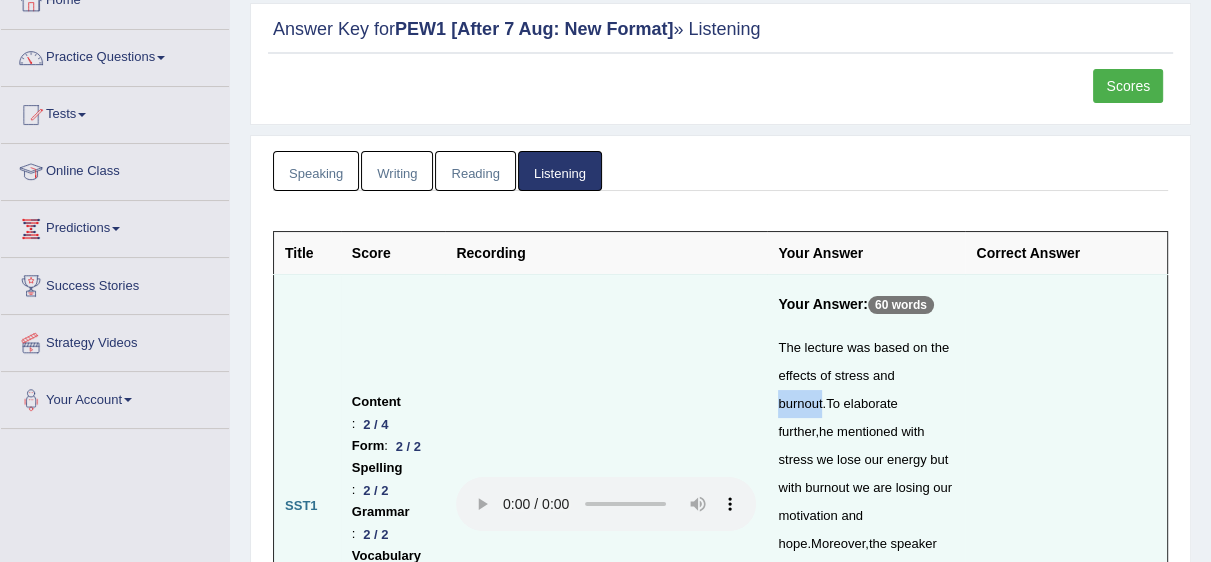 click on "burnout" at bounding box center [800, 403] 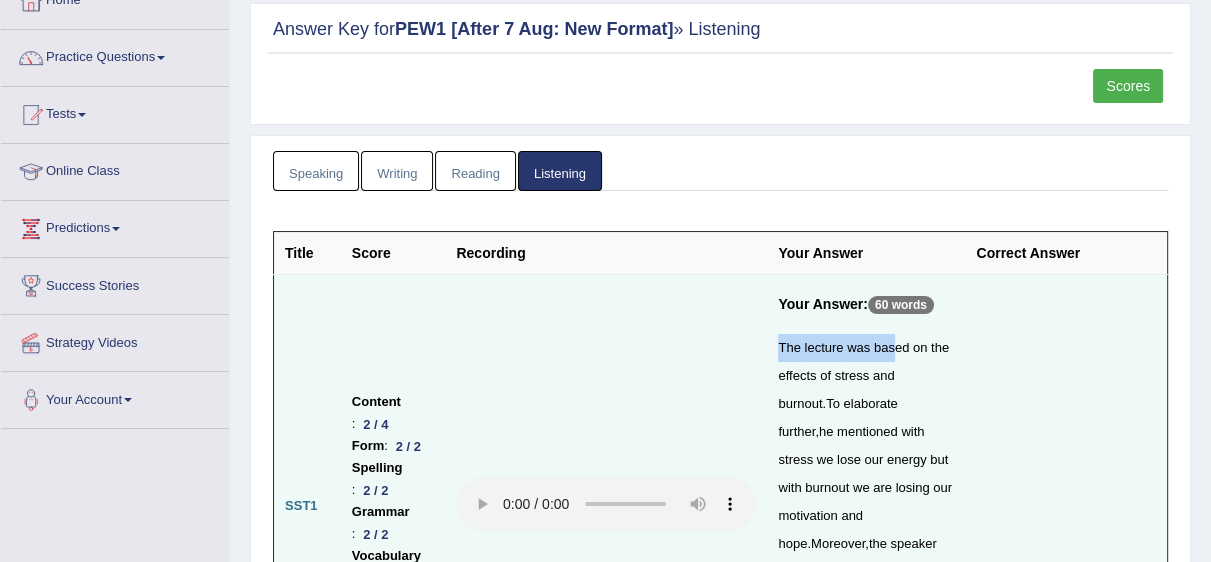 drag, startPoint x: 772, startPoint y: 348, endPoint x: 882, endPoint y: 364, distance: 111.15755 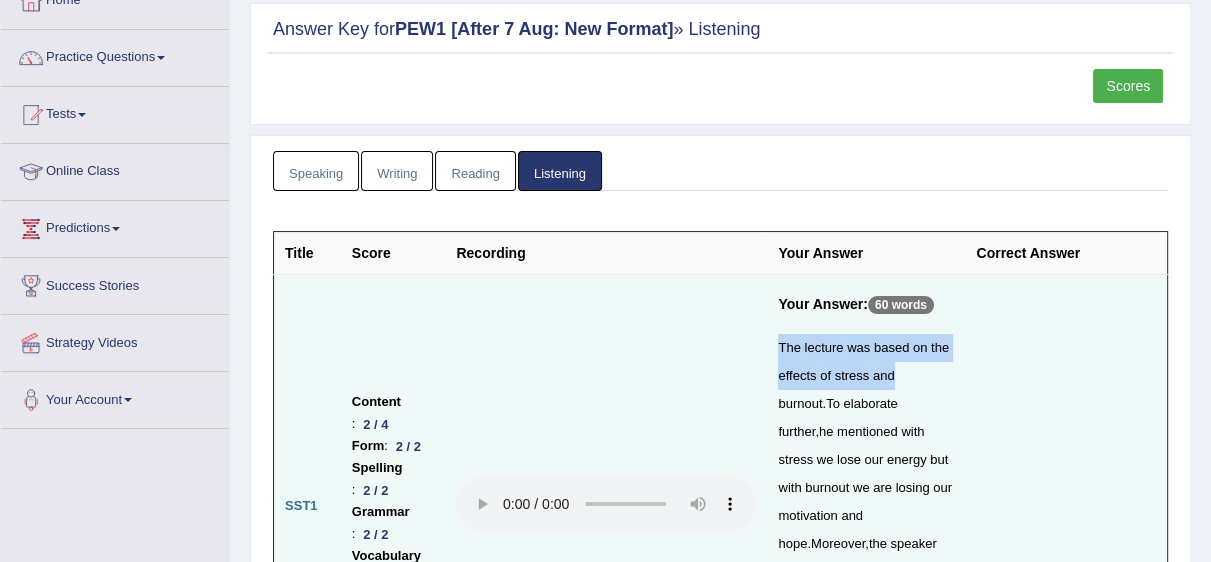 click on "stress" at bounding box center [852, 375] 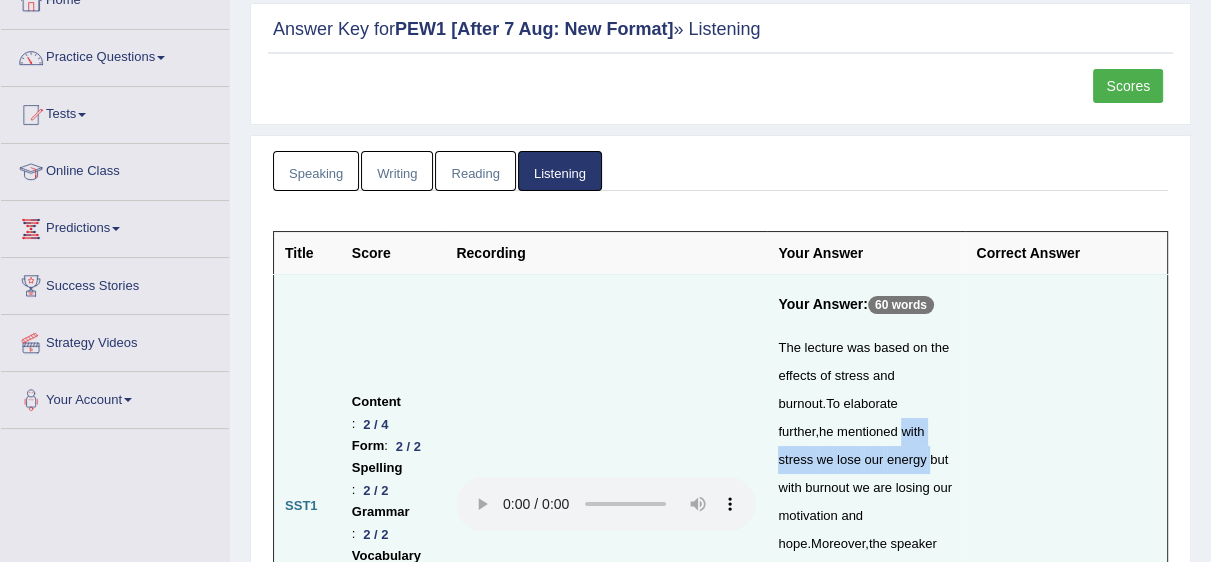drag, startPoint x: 830, startPoint y: 436, endPoint x: 836, endPoint y: 455, distance: 19.924858 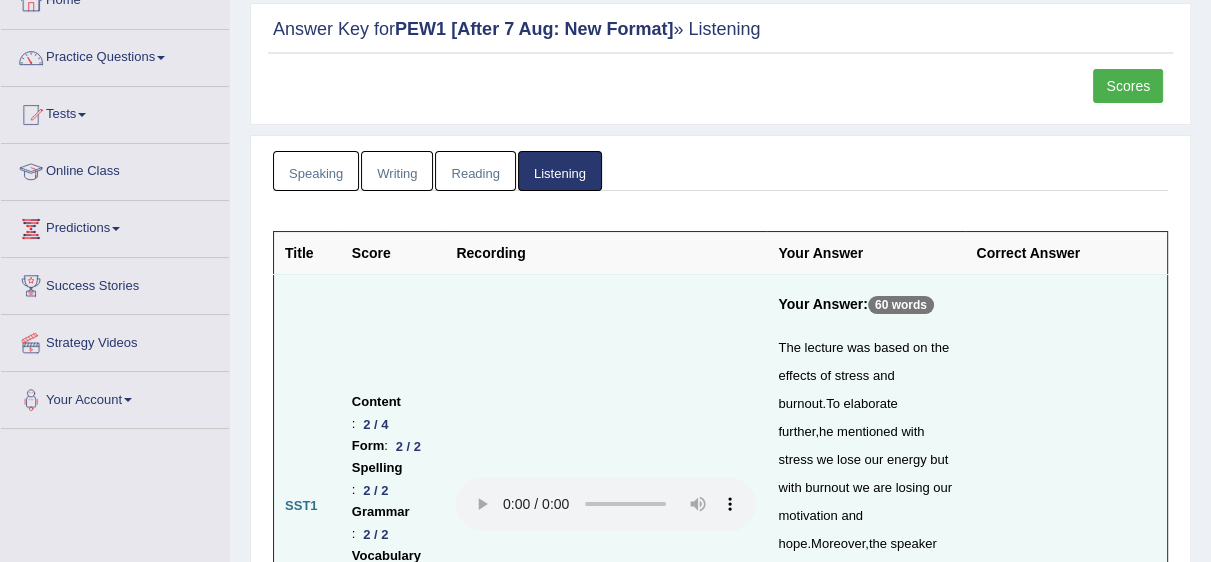 click on "burnout" at bounding box center [827, 487] 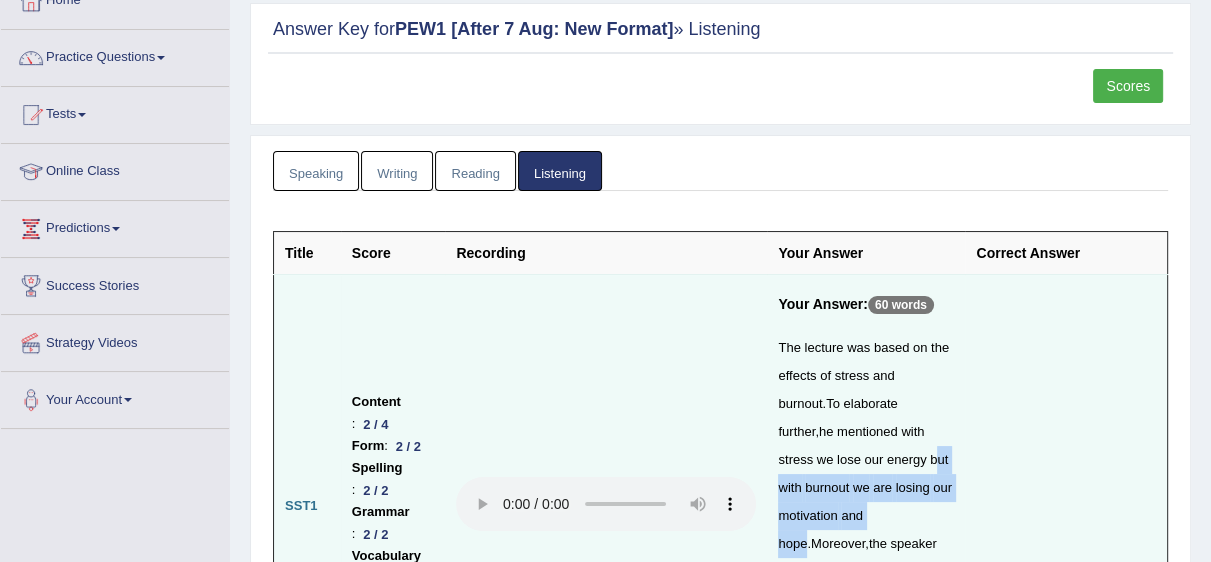 drag, startPoint x: 839, startPoint y: 462, endPoint x: 797, endPoint y: 514, distance: 66.8431 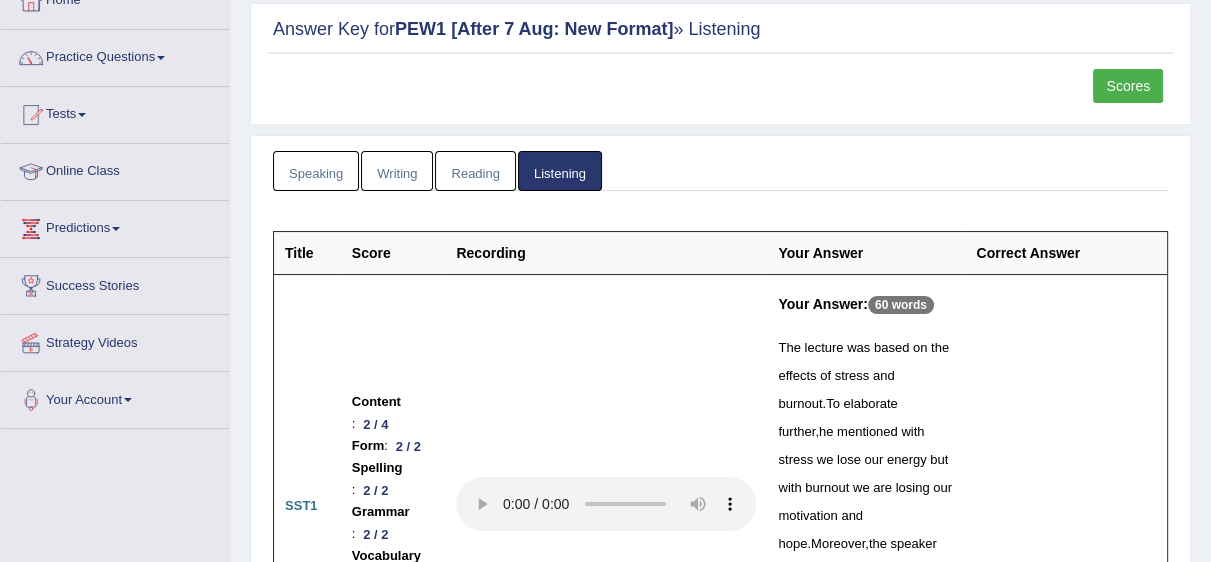 scroll, scrollTop: 206, scrollLeft: 0, axis: vertical 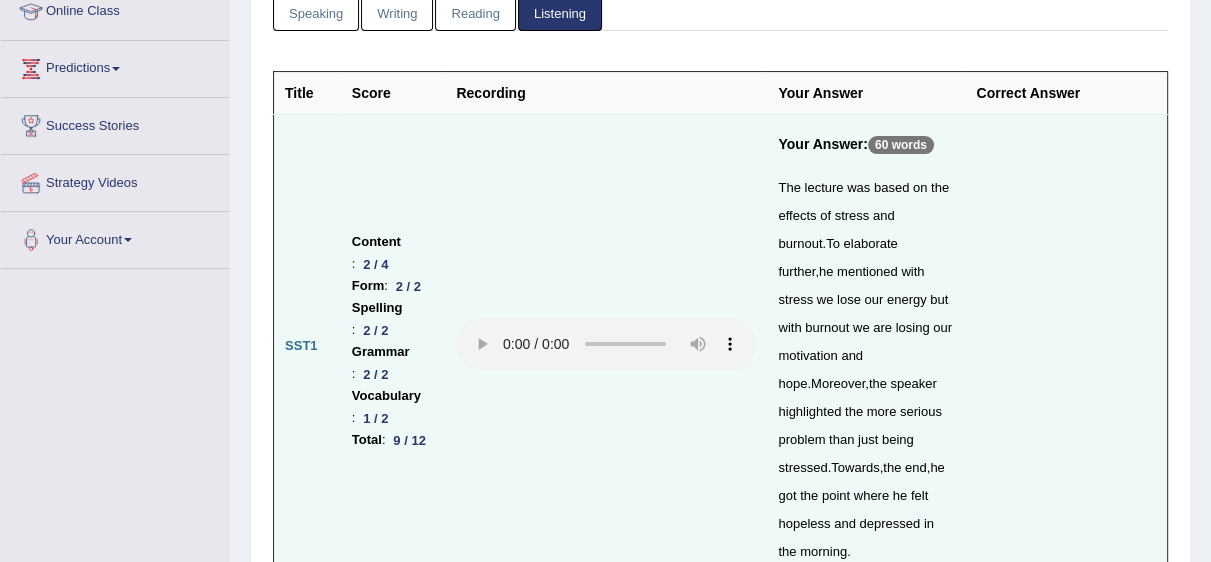 drag, startPoint x: 860, startPoint y: 385, endPoint x: 824, endPoint y: 438, distance: 64.070274 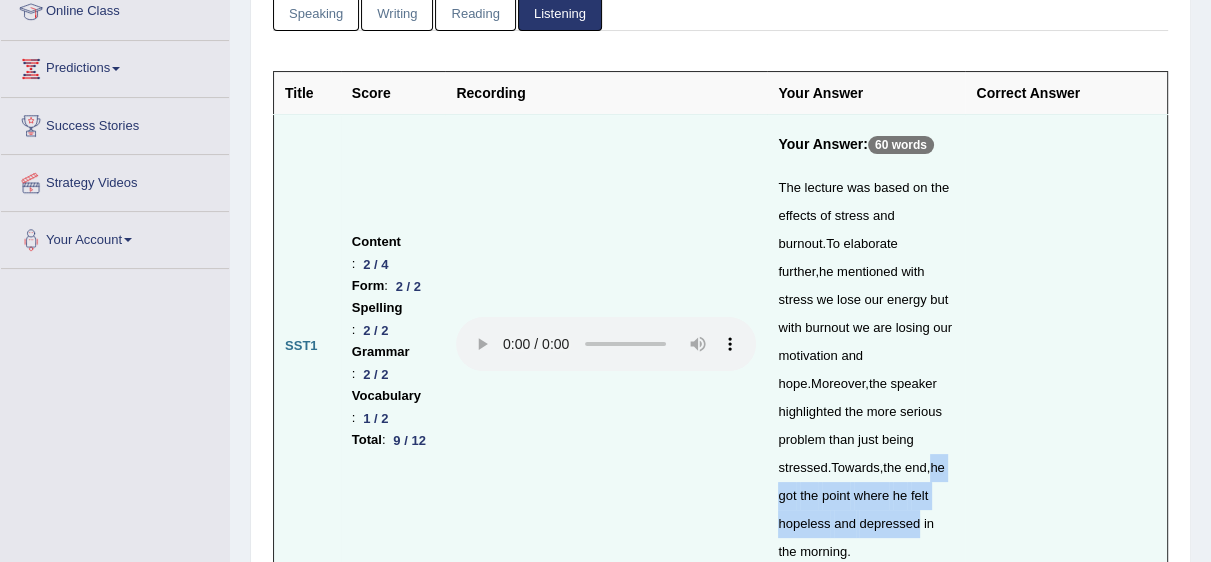 drag, startPoint x: 932, startPoint y: 434, endPoint x: 908, endPoint y: 497, distance: 67.41662 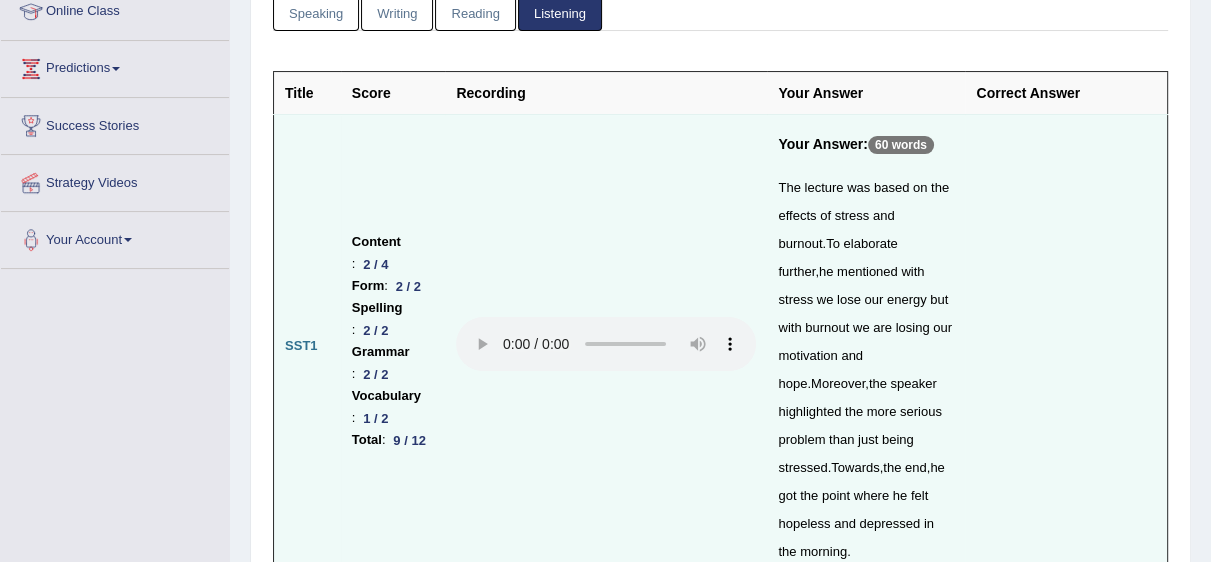 click on "Your Answer: 60 words The lecture was based on the effects of stress and burnout . To elaborate further , he mentioned with stress we lose our energy but with burnout we are losing our motivation and hope . Moreover , the speaker highlighted the more serious problem than just being stressed . Towards , the end , he got the point where he felt hopeless and depressed in the morning ." at bounding box center (866, 346) 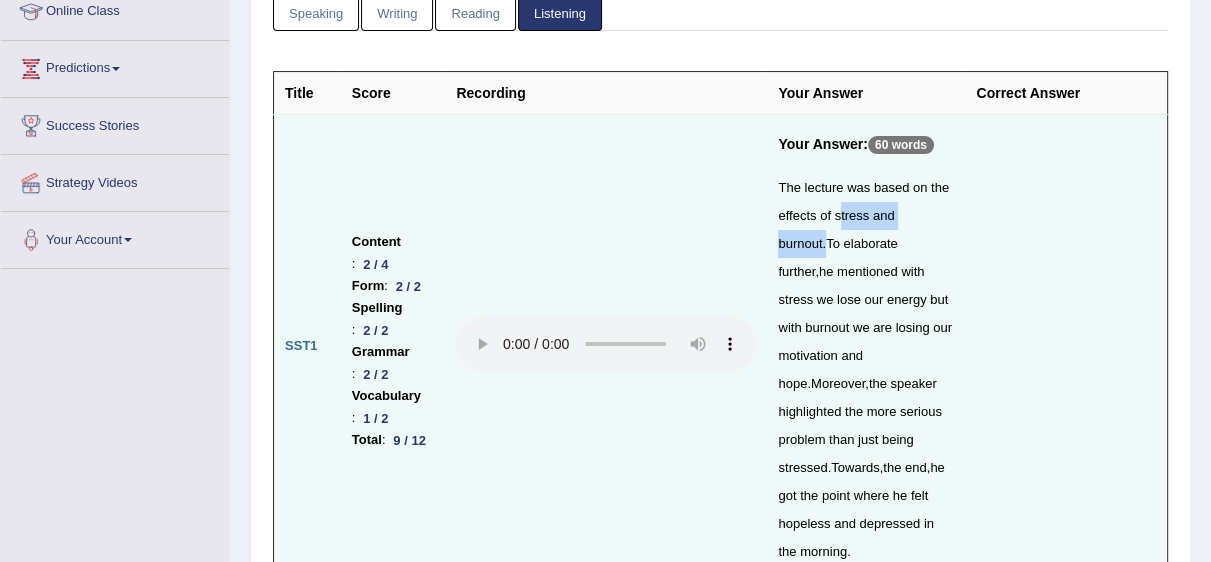 drag, startPoint x: 831, startPoint y: 218, endPoint x: 948, endPoint y: 222, distance: 117.06836 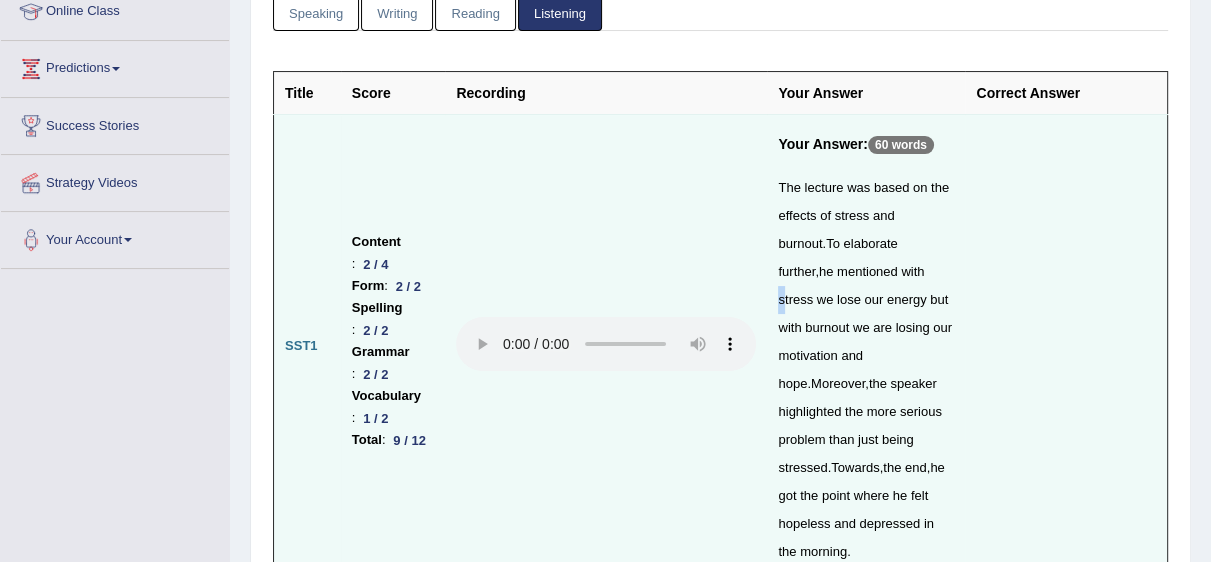 click on "stress" at bounding box center (795, 299) 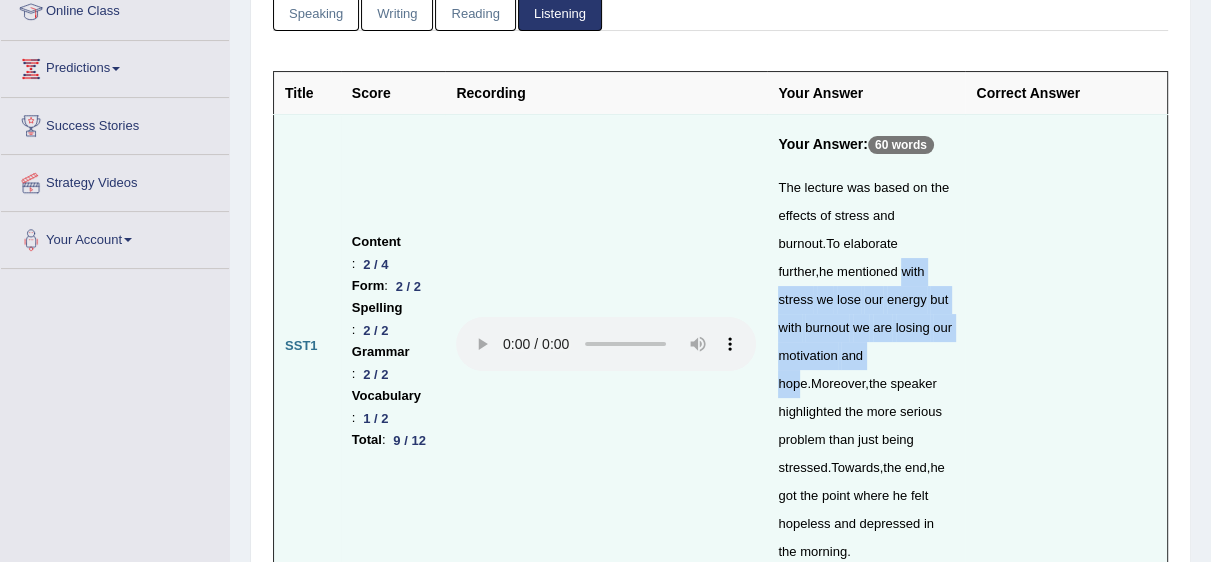 drag, startPoint x: 793, startPoint y: 347, endPoint x: 831, endPoint y: 274, distance: 82.29824 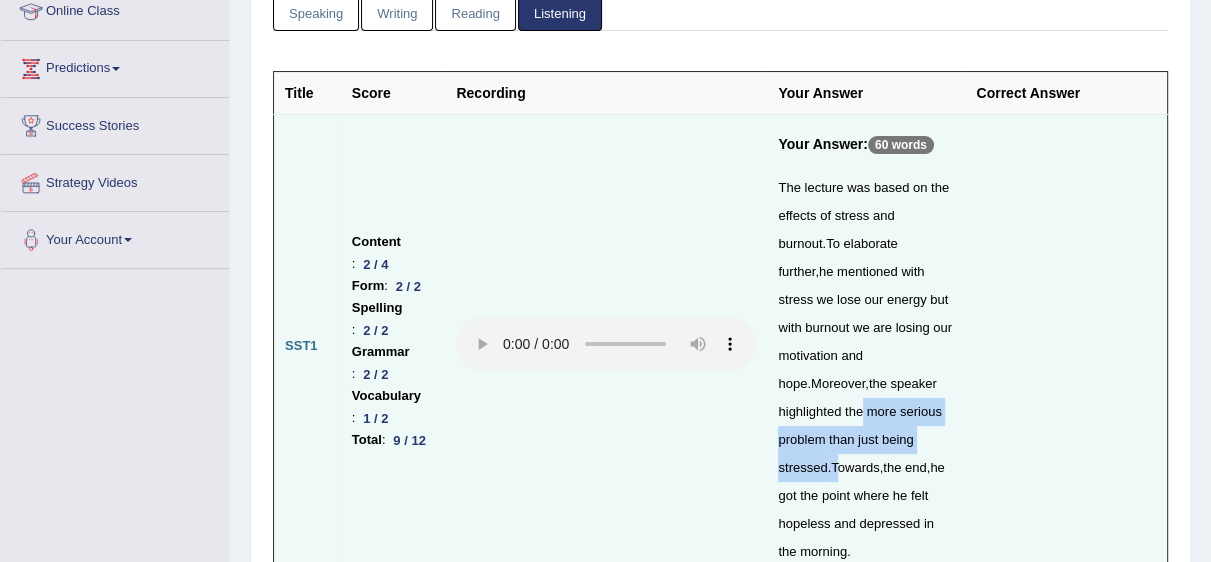 drag, startPoint x: 853, startPoint y: 380, endPoint x: 831, endPoint y: 440, distance: 63.90618 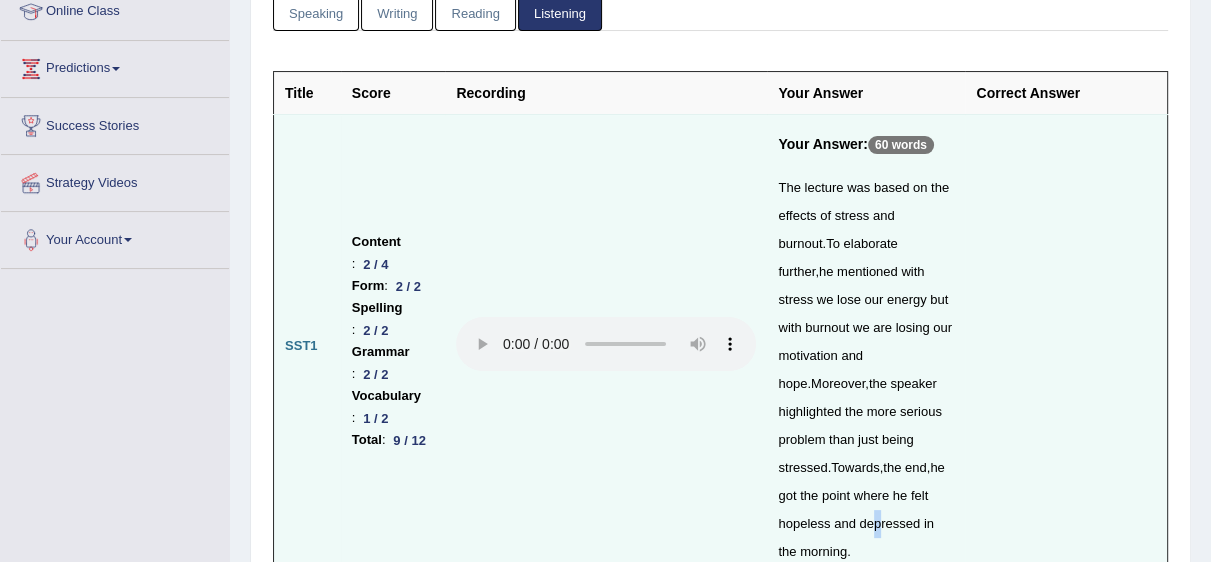 drag, startPoint x: 864, startPoint y: 491, endPoint x: 867, endPoint y: 505, distance: 14.3178215 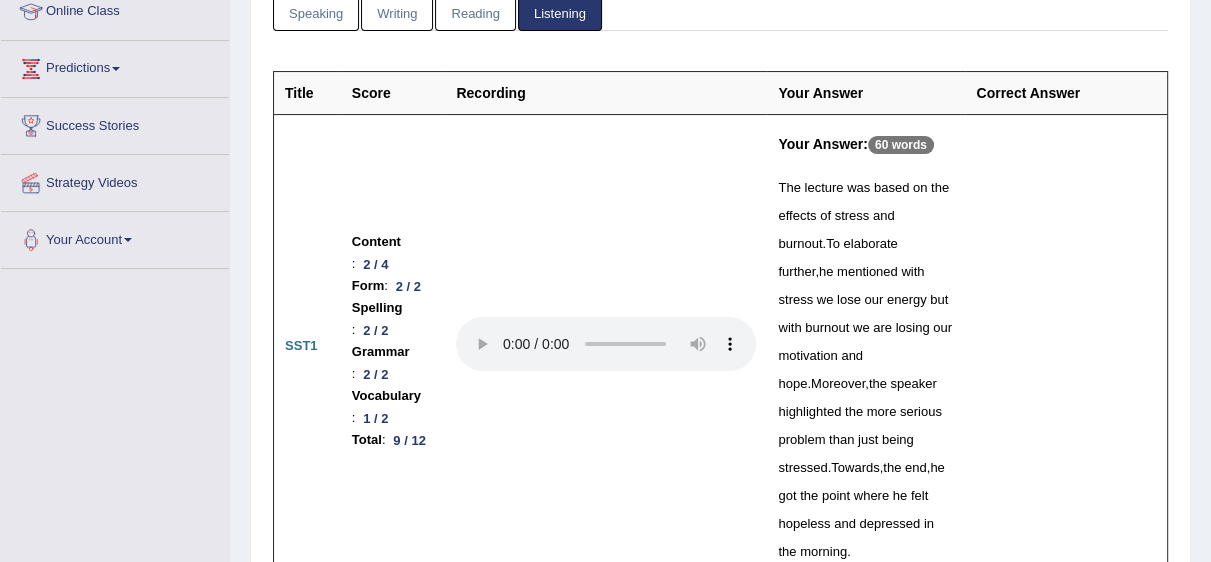 scroll, scrollTop: 0, scrollLeft: 0, axis: both 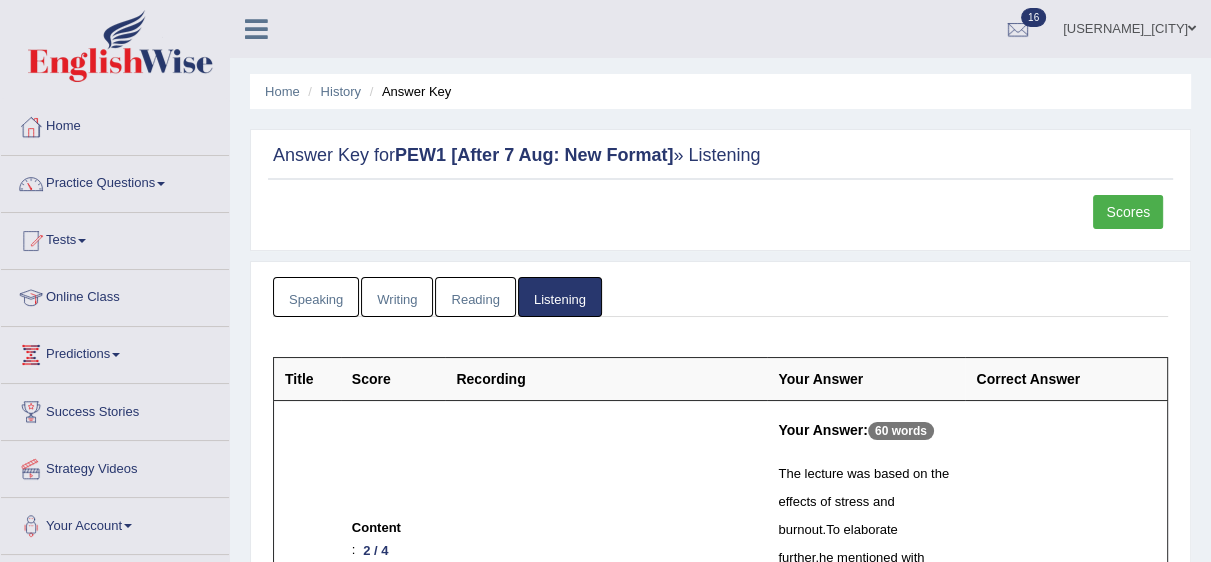 click on "History" at bounding box center (332, 91) 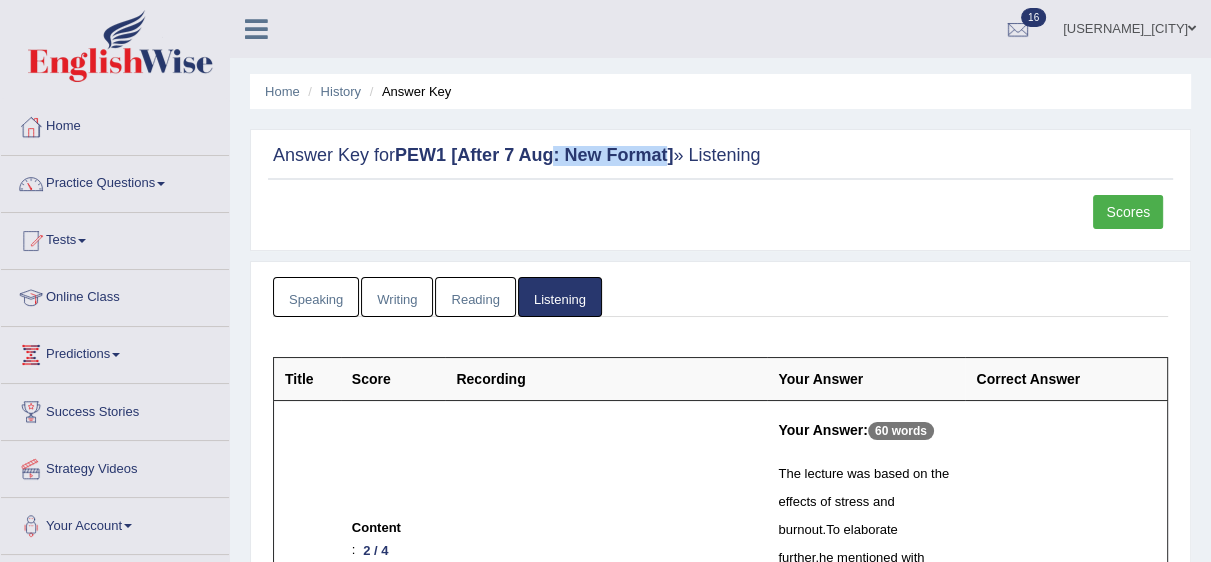 drag, startPoint x: 553, startPoint y: 166, endPoint x: 669, endPoint y: 154, distance: 116.61904 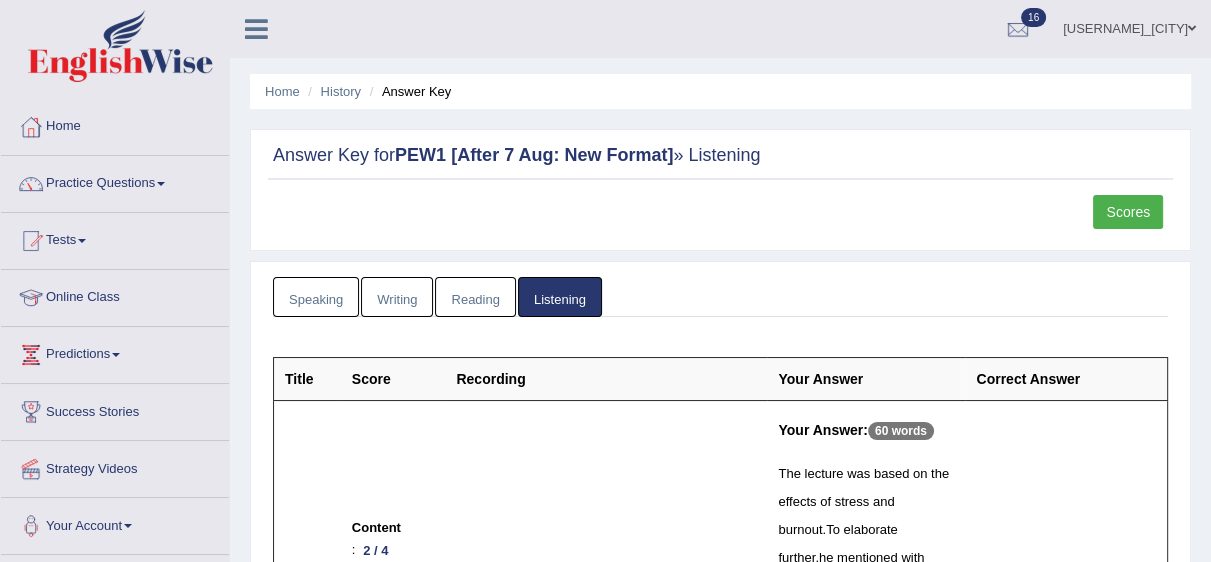 click on "Answer Key for  PEW1 [After 7 Aug: New Format]   » Listening
Scores" at bounding box center (720, 190) 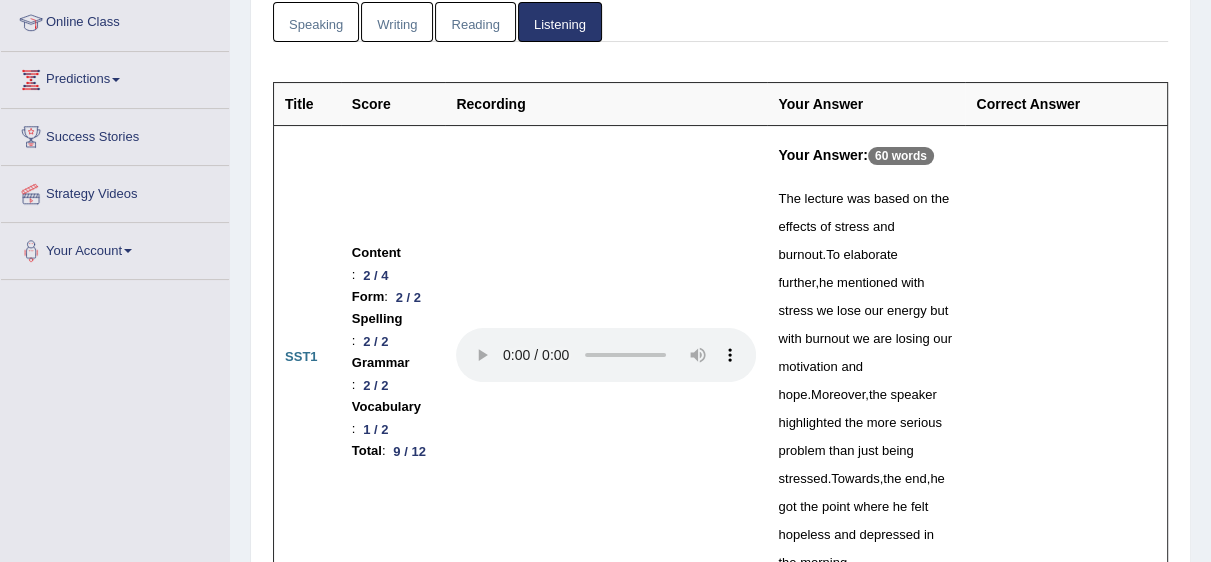 scroll, scrollTop: 286, scrollLeft: 0, axis: vertical 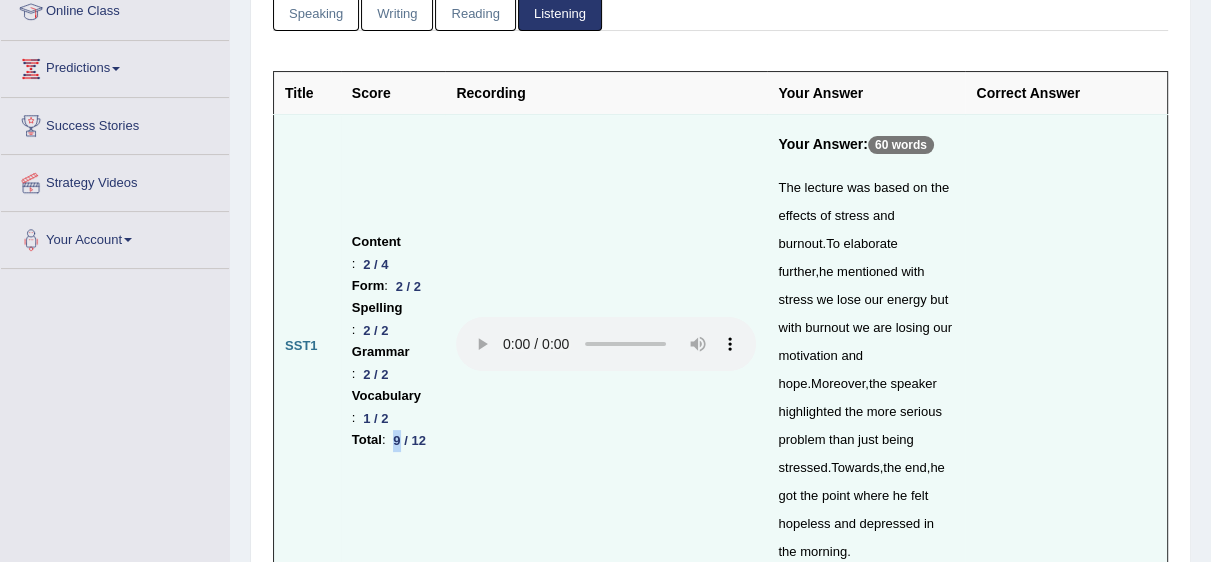 drag, startPoint x: 363, startPoint y: 447, endPoint x: 350, endPoint y: 445, distance: 13.152946 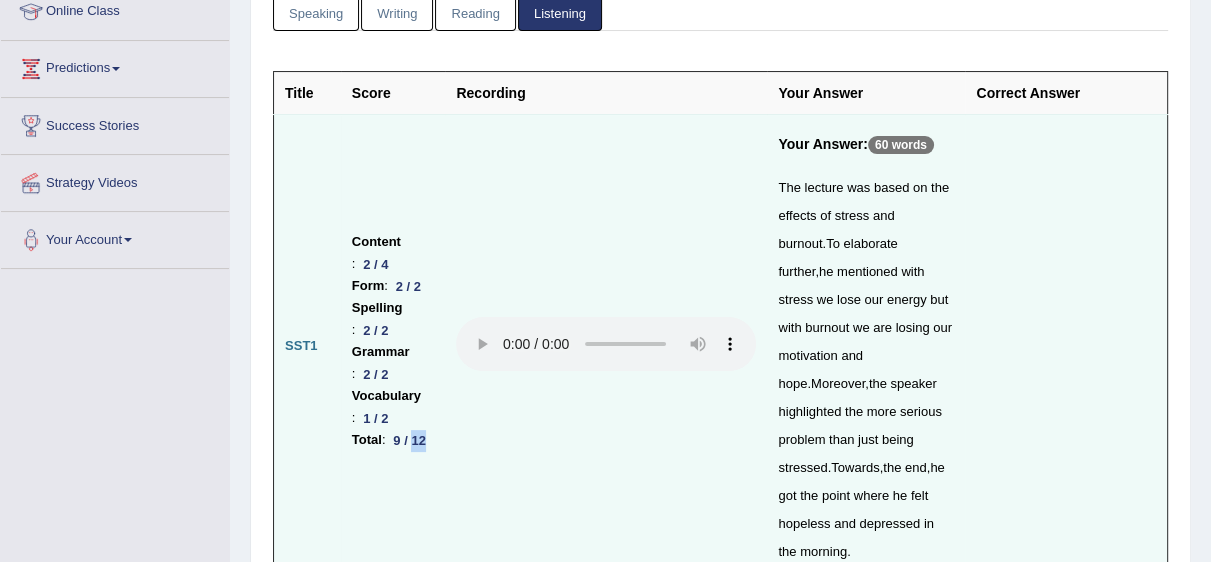 drag, startPoint x: 389, startPoint y: 449, endPoint x: 377, endPoint y: 453, distance: 12.649111 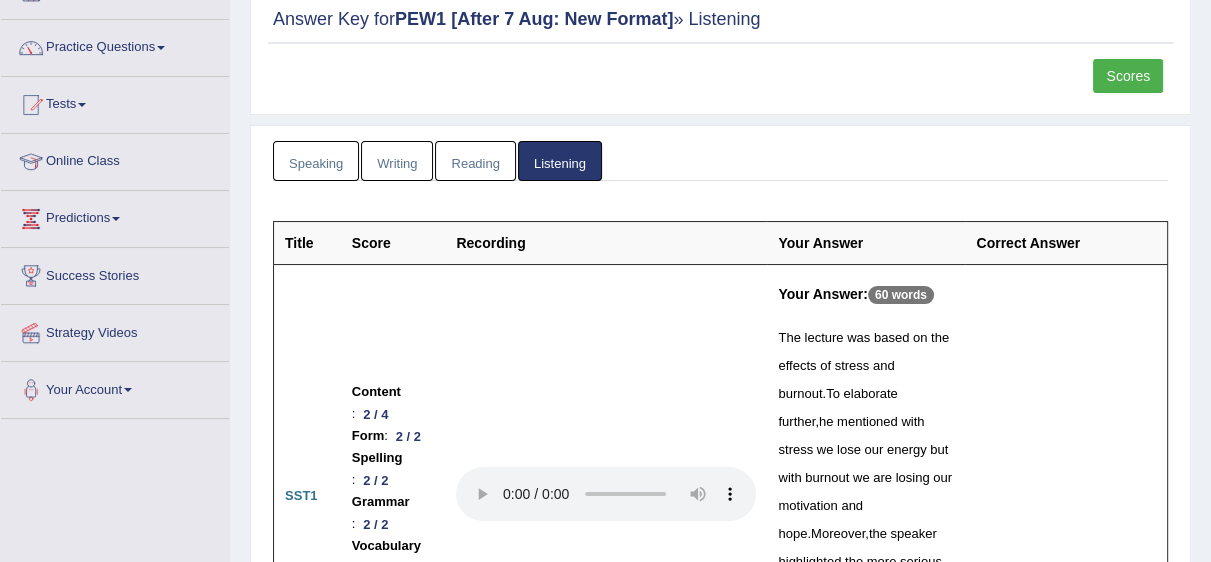 scroll, scrollTop: 12, scrollLeft: 0, axis: vertical 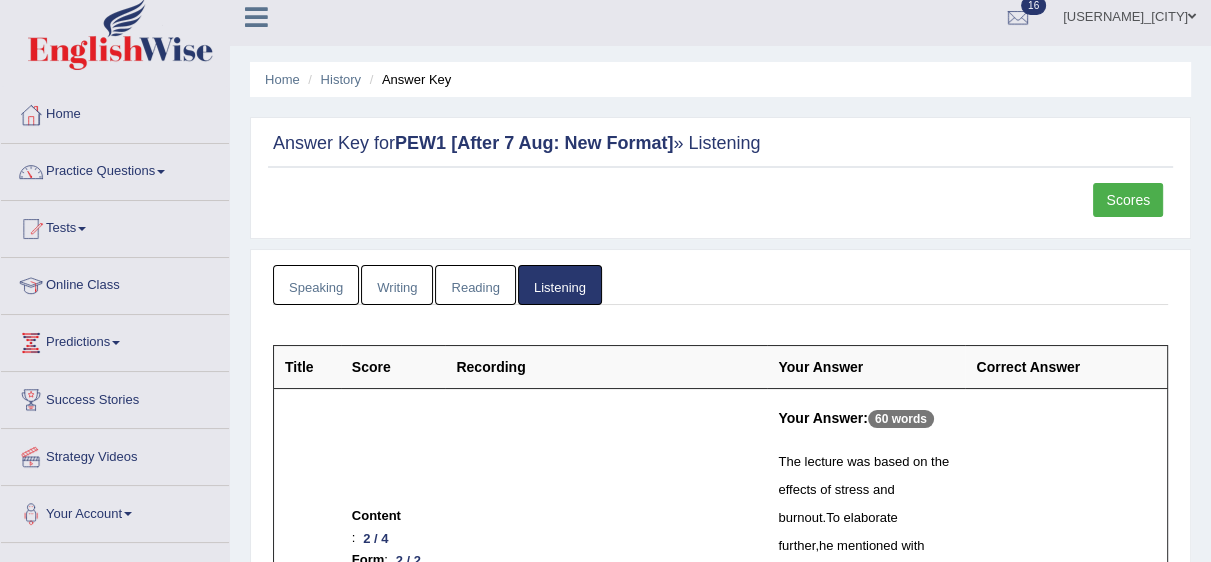 click on "Reading" at bounding box center [475, 285] 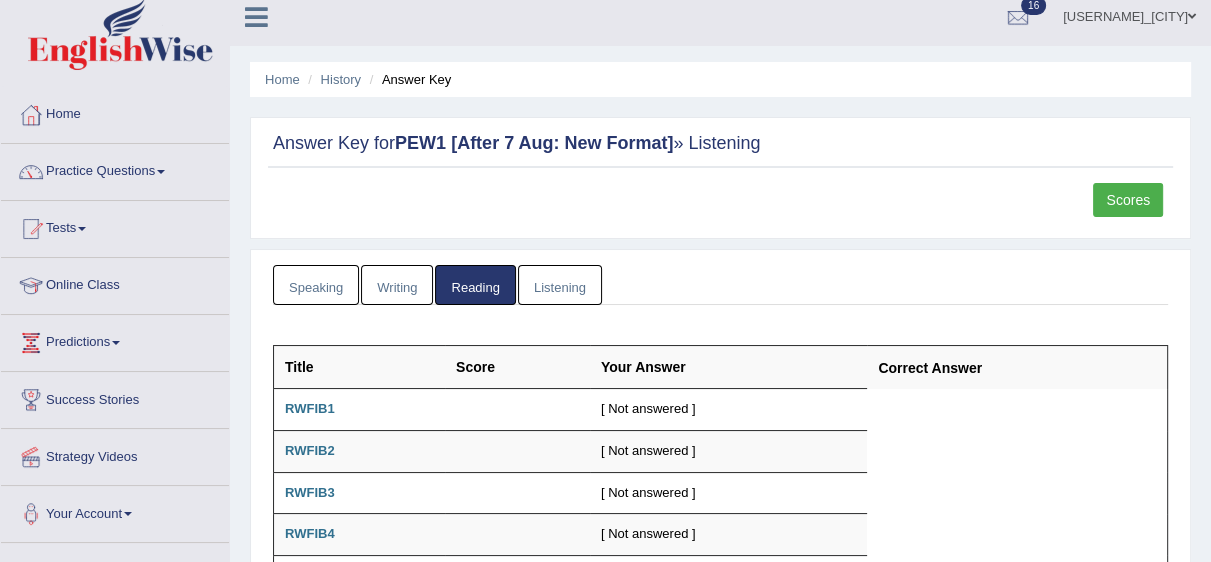 click on "Writing" at bounding box center (397, 285) 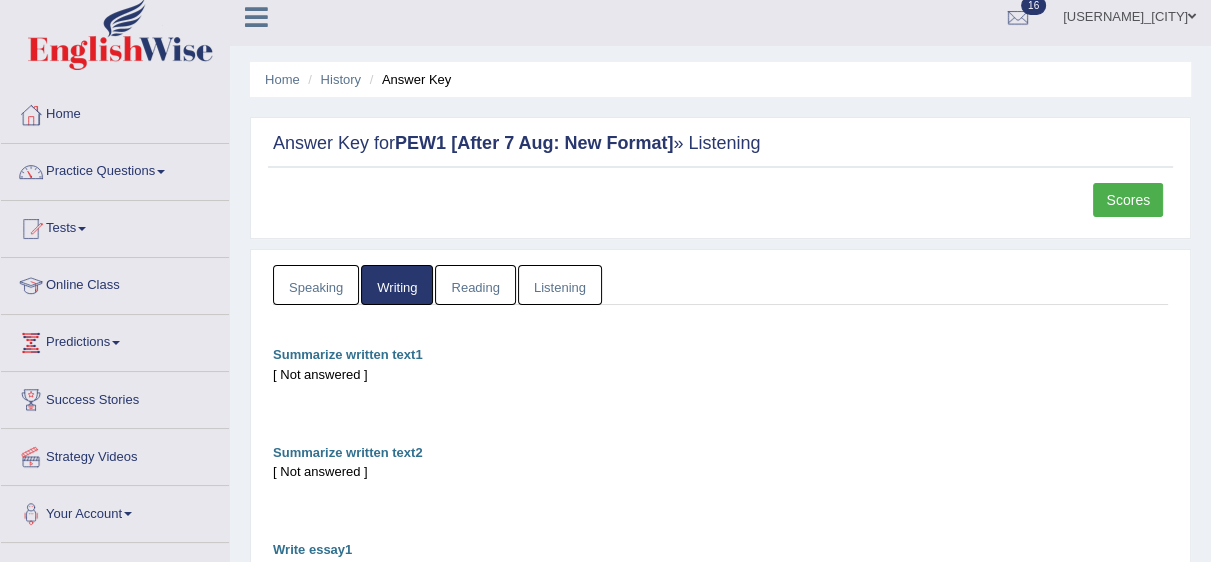 click on "Speaking" at bounding box center [316, 285] 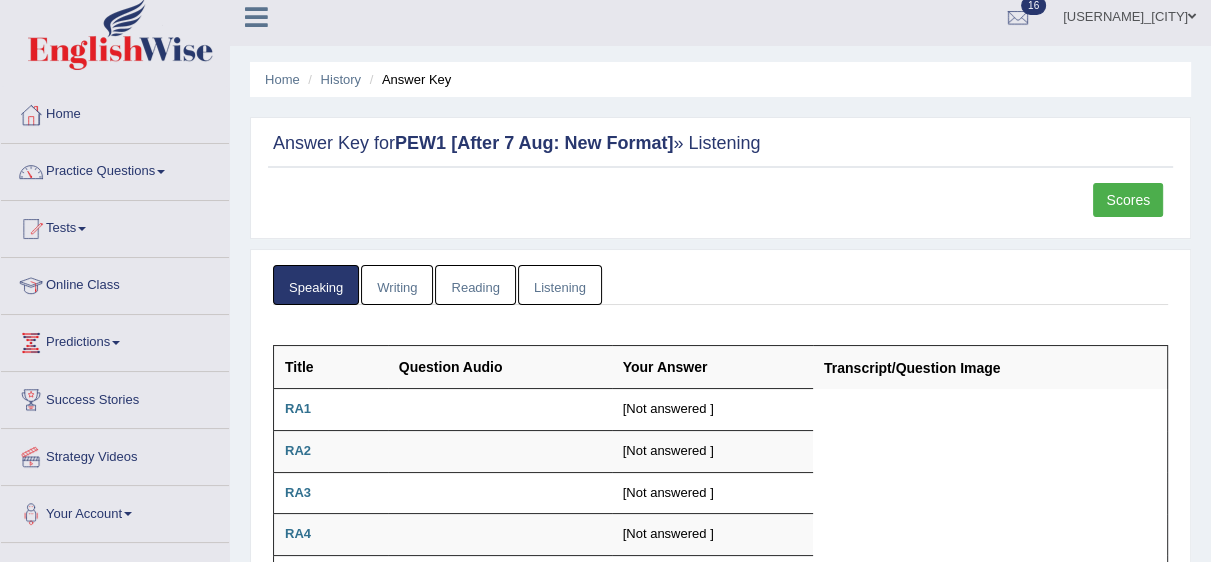 click on "Listening" at bounding box center (560, 285) 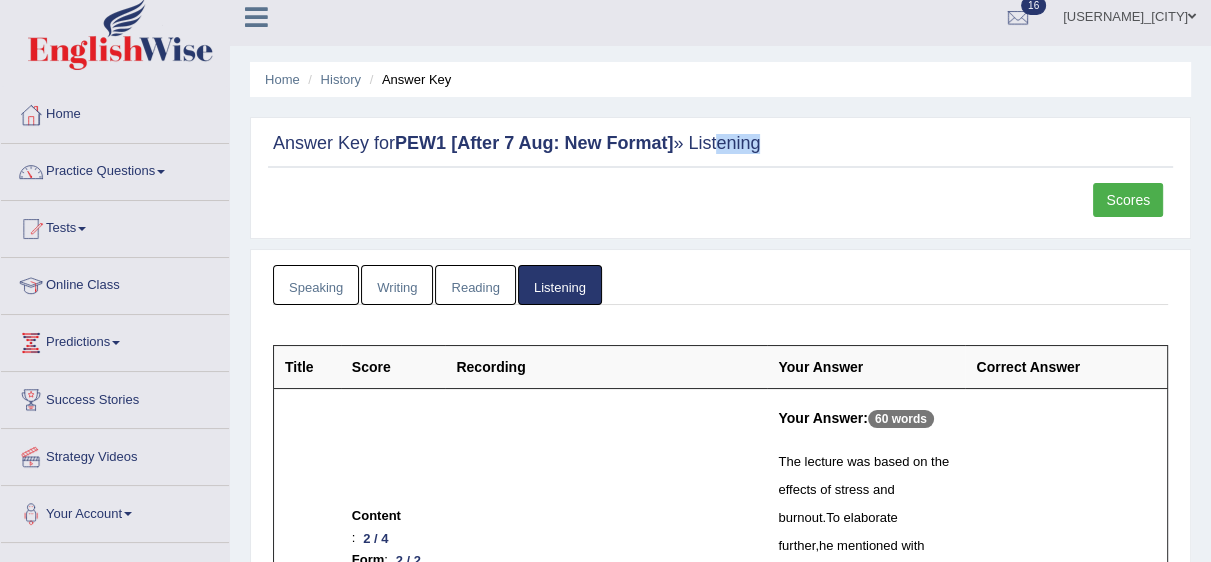 drag, startPoint x: 712, startPoint y: 149, endPoint x: 751, endPoint y: 141, distance: 39.812057 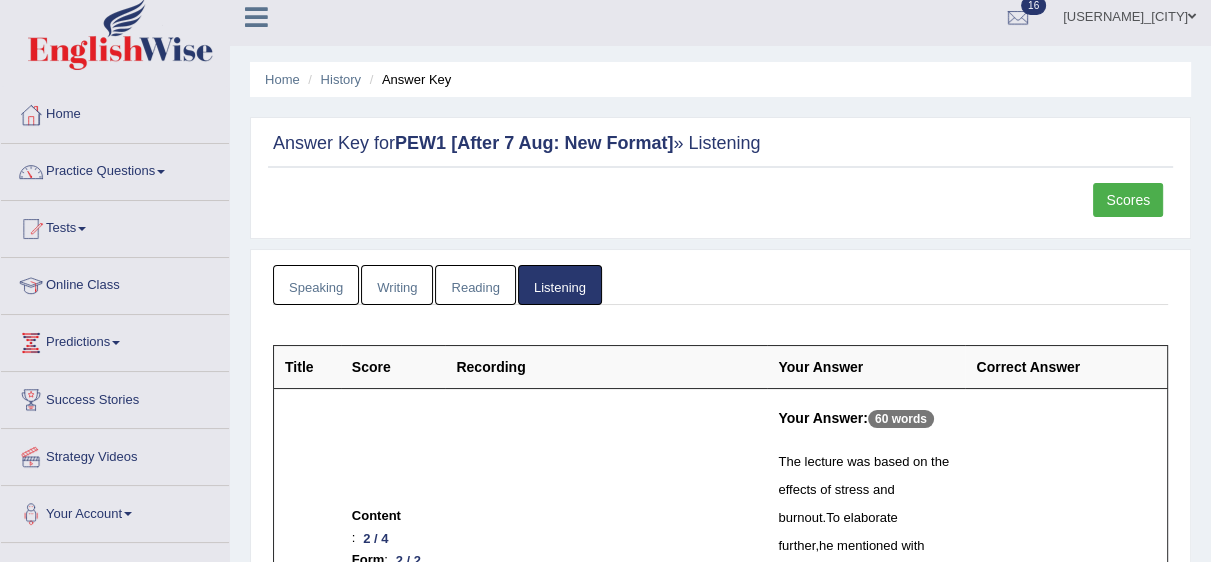 click on "Scores" at bounding box center (720, 205) 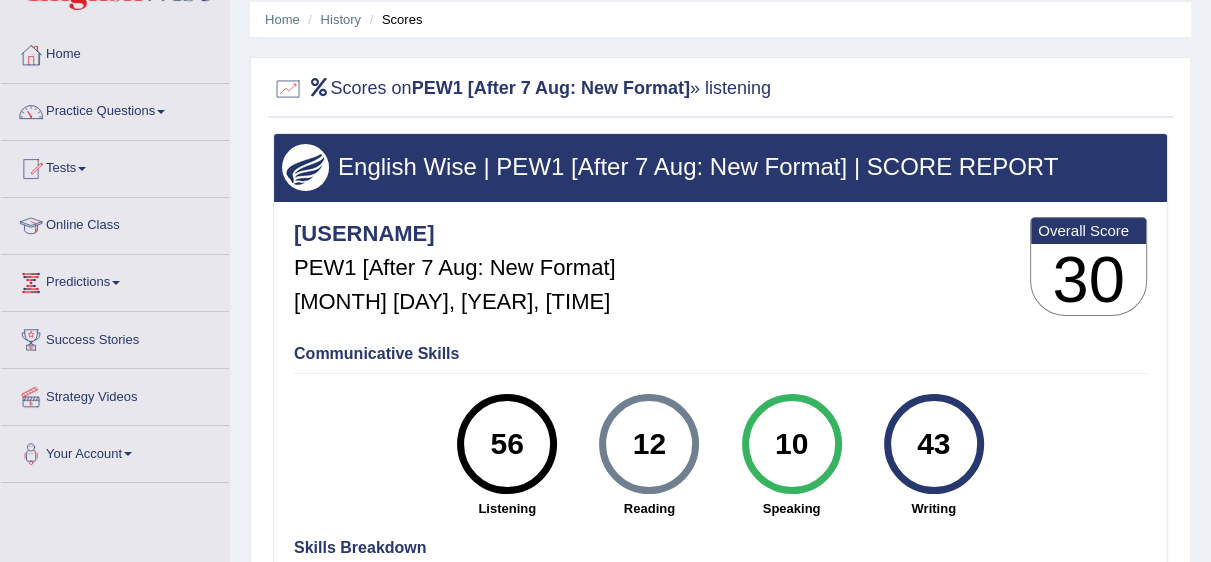 scroll, scrollTop: 72, scrollLeft: 0, axis: vertical 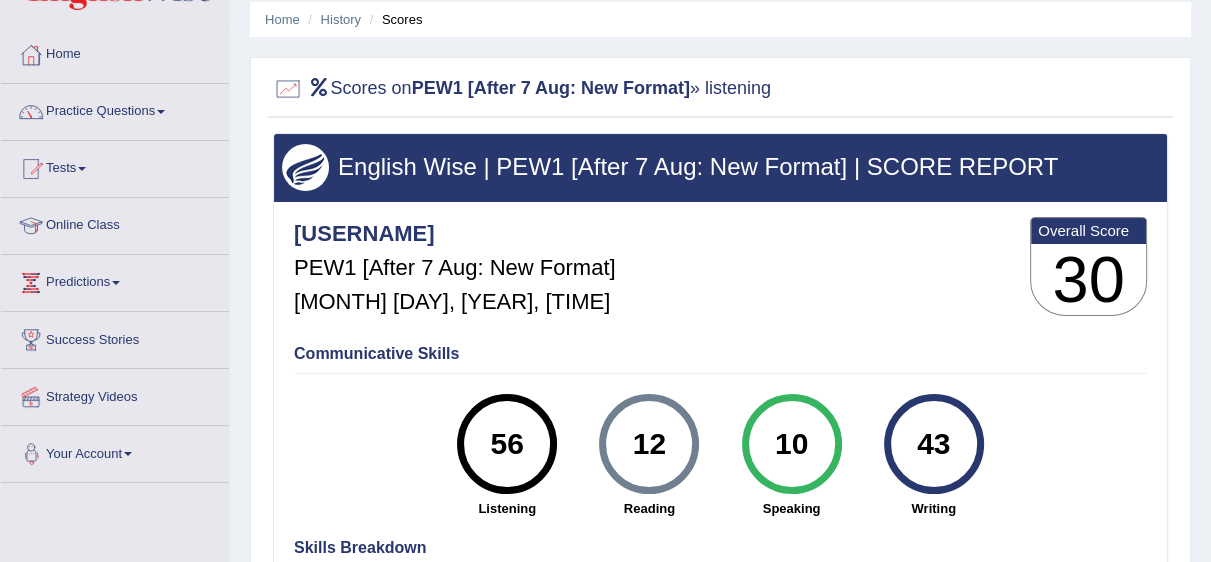 click on "56" at bounding box center (507, 444) 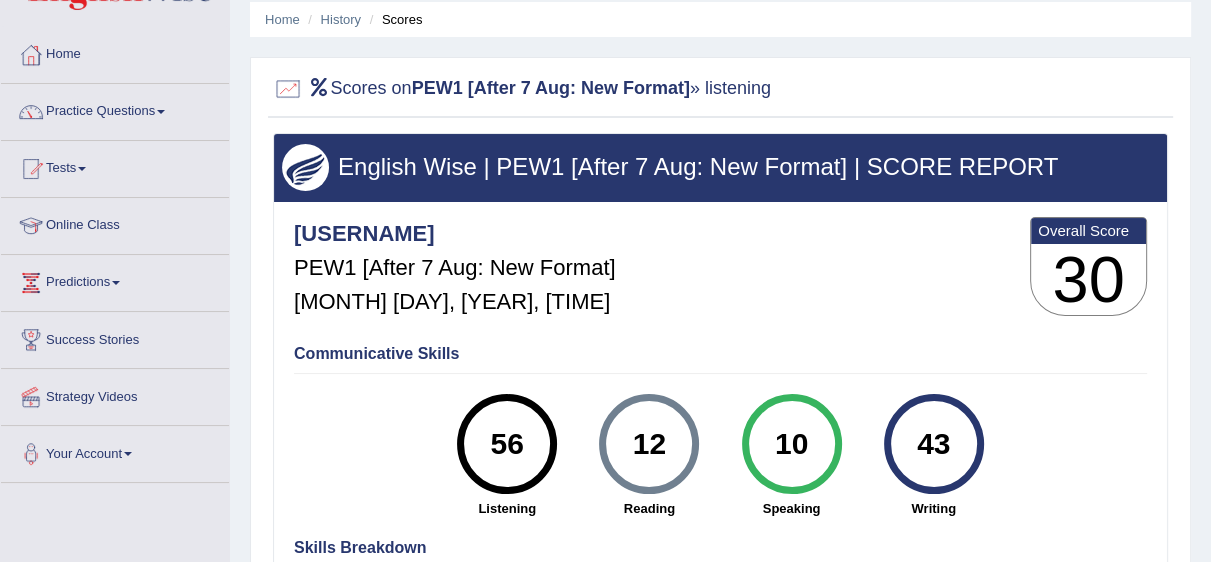click on "56" at bounding box center (507, 444) 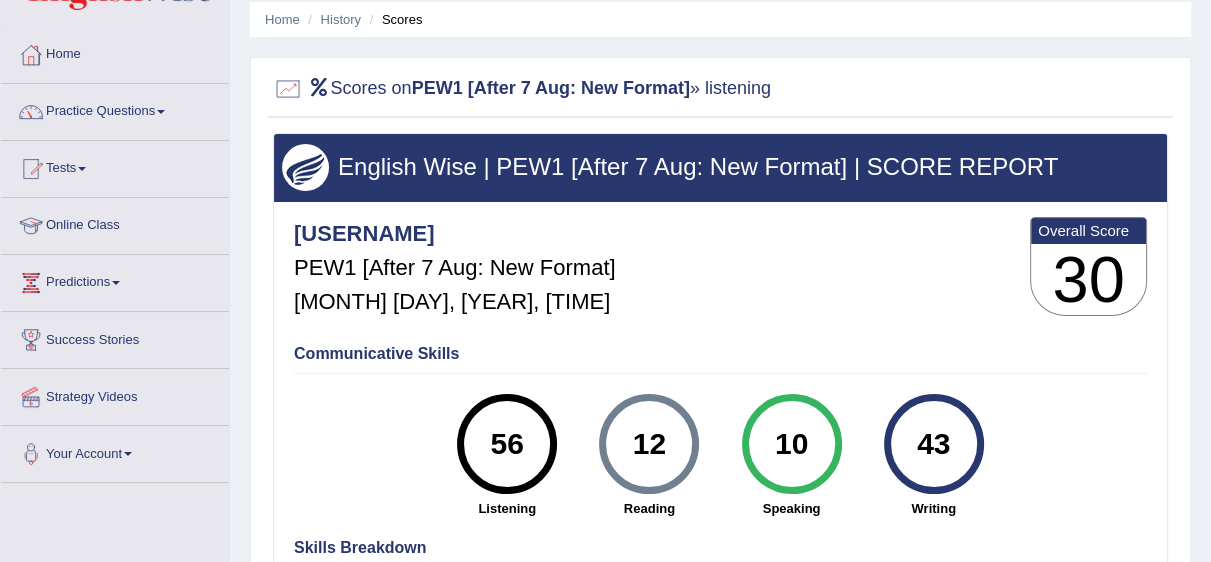 click on "12" at bounding box center [649, 444] 